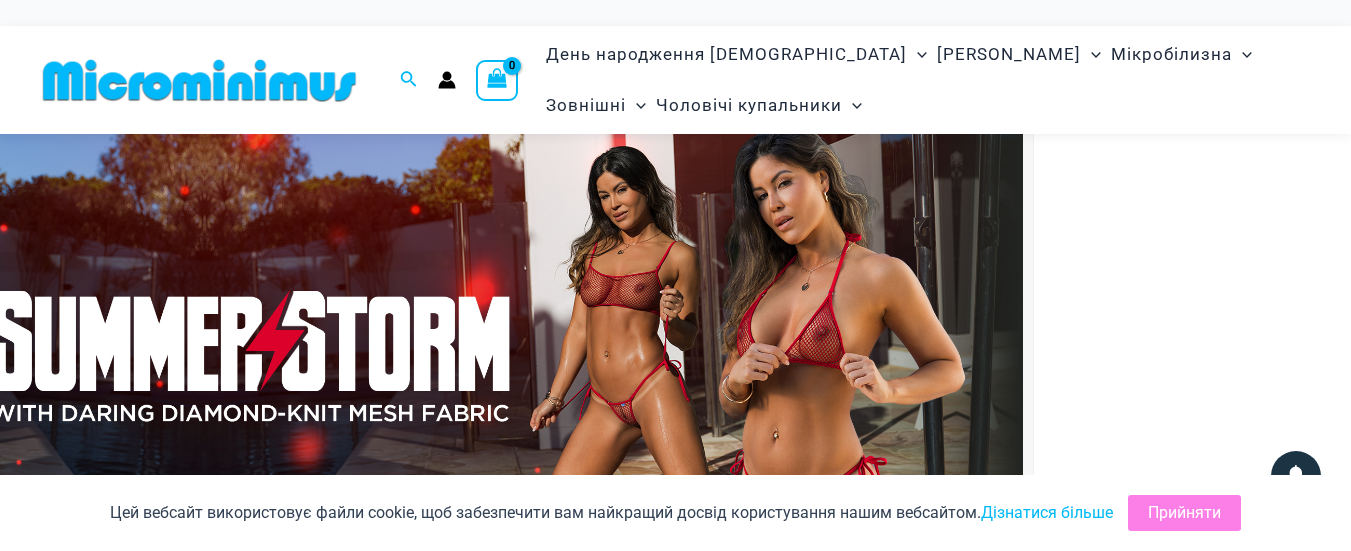 scroll, scrollTop: 0, scrollLeft: 0, axis: both 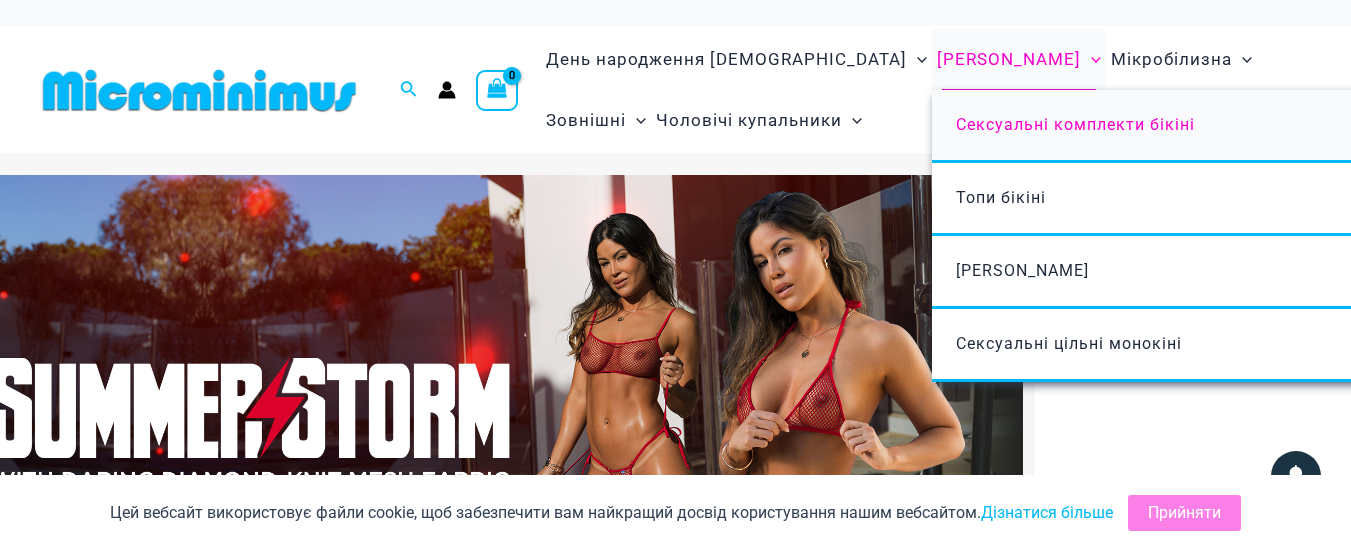 click on "Сексуальні комплекти бікіні" at bounding box center [1075, 124] 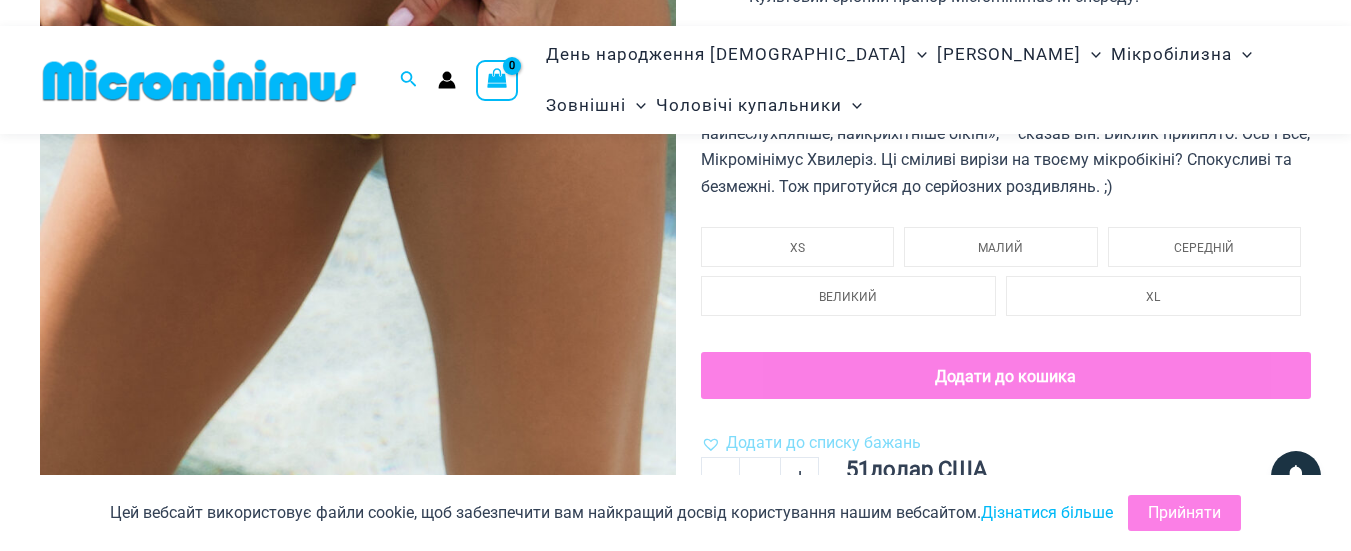 scroll, scrollTop: 586, scrollLeft: 0, axis: vertical 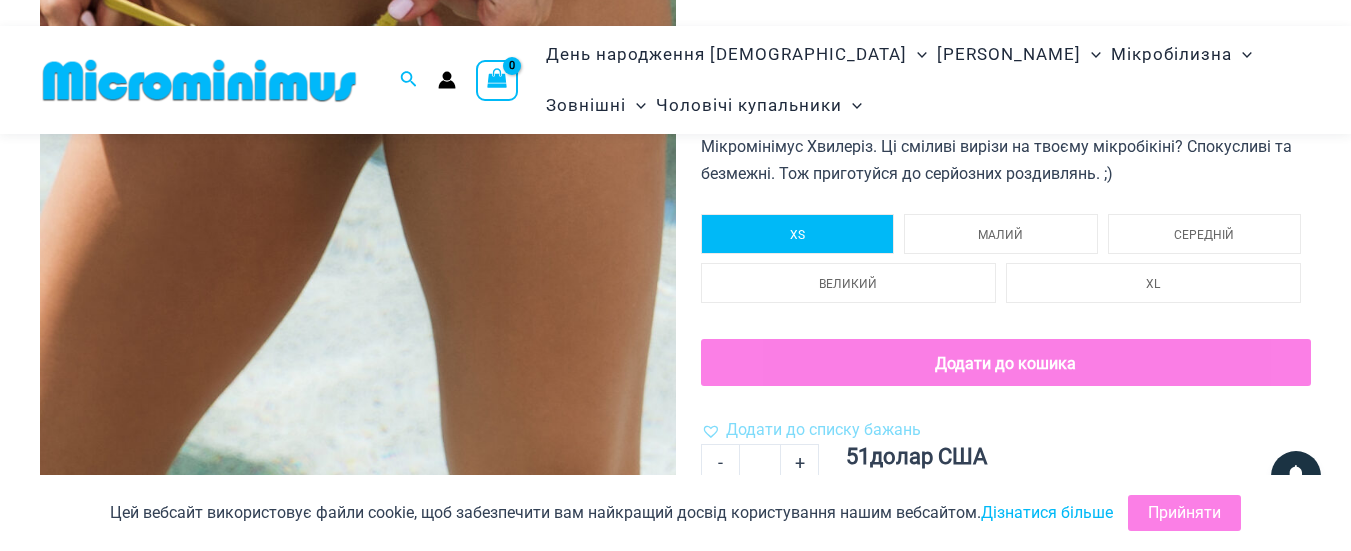 click on "XS" 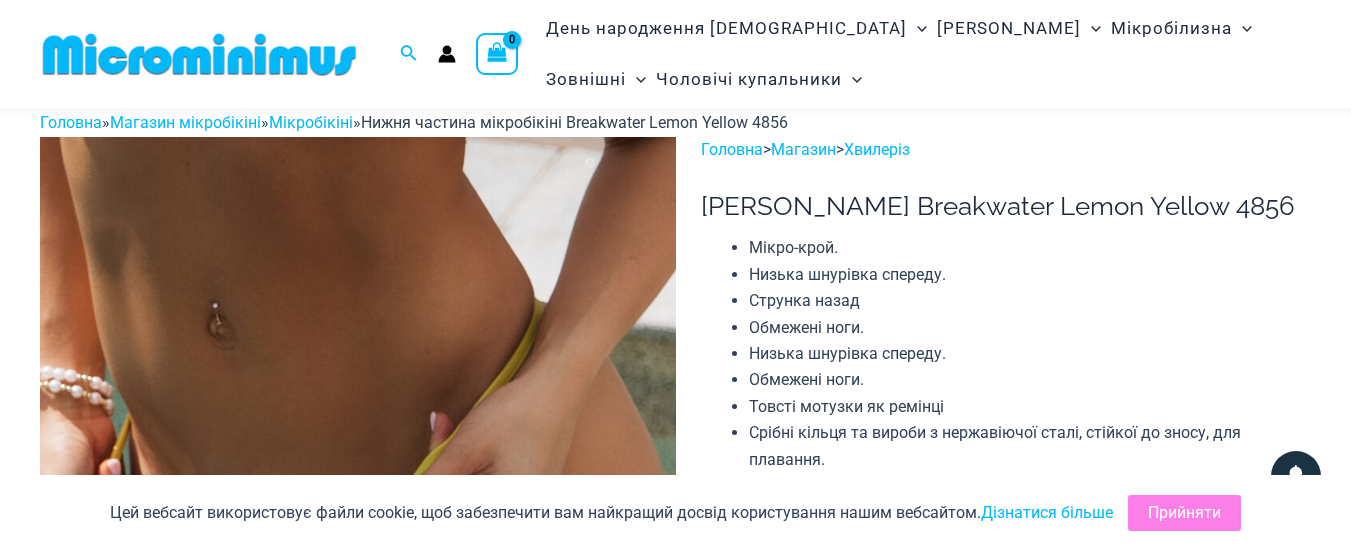 scroll, scrollTop: 0, scrollLeft: 0, axis: both 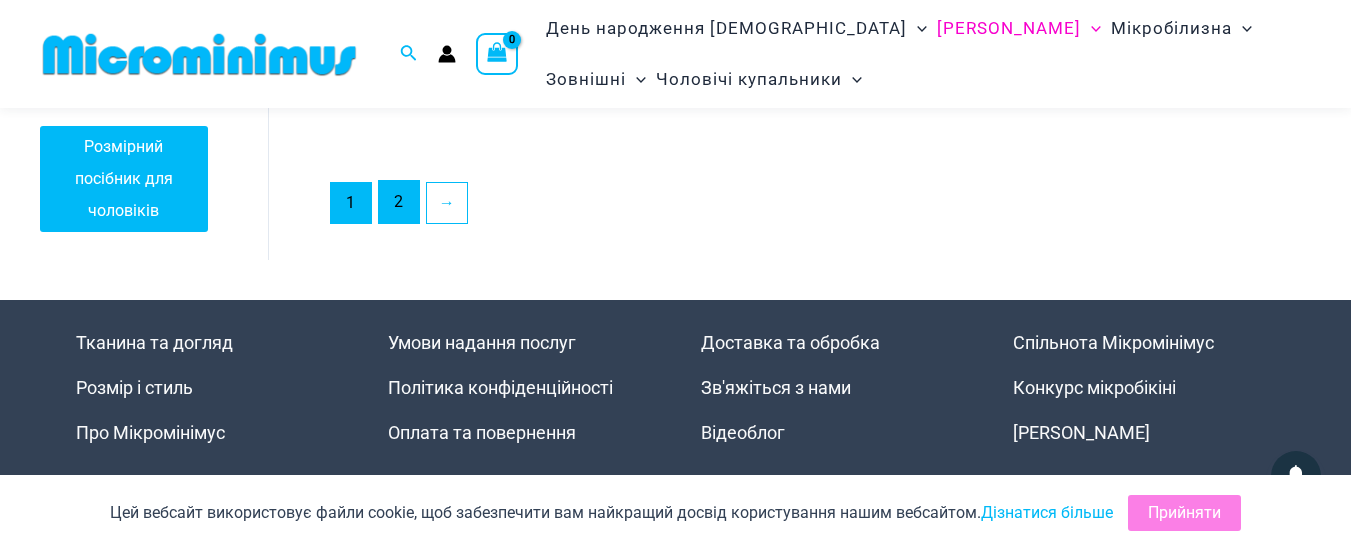 click on "2" at bounding box center (398, 201) 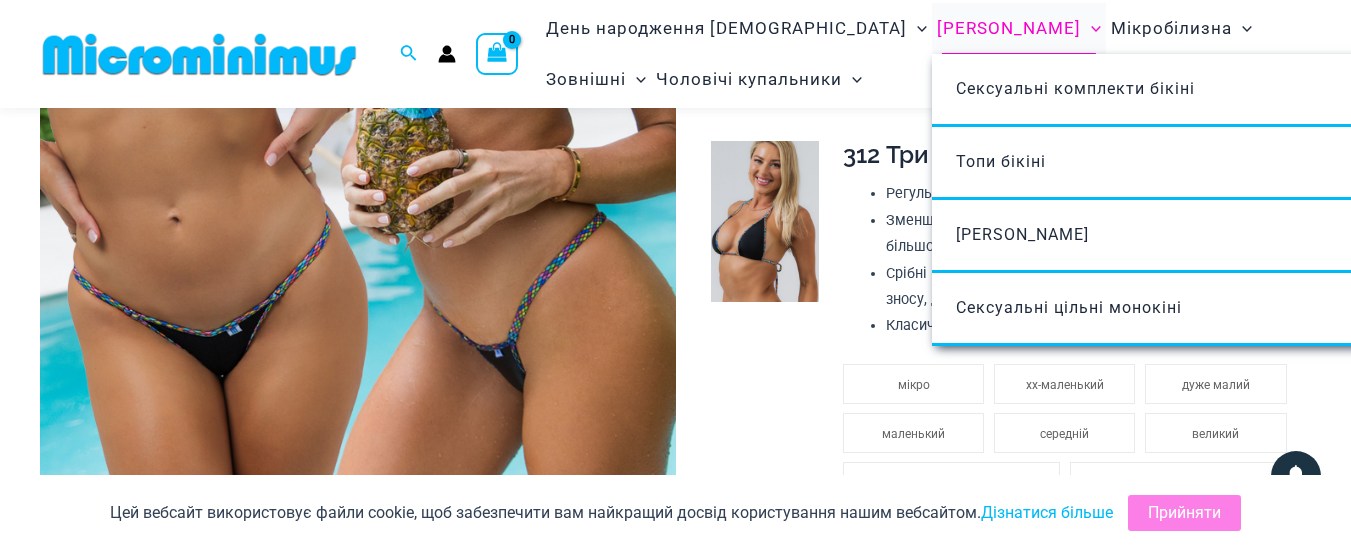 scroll, scrollTop: 480, scrollLeft: 0, axis: vertical 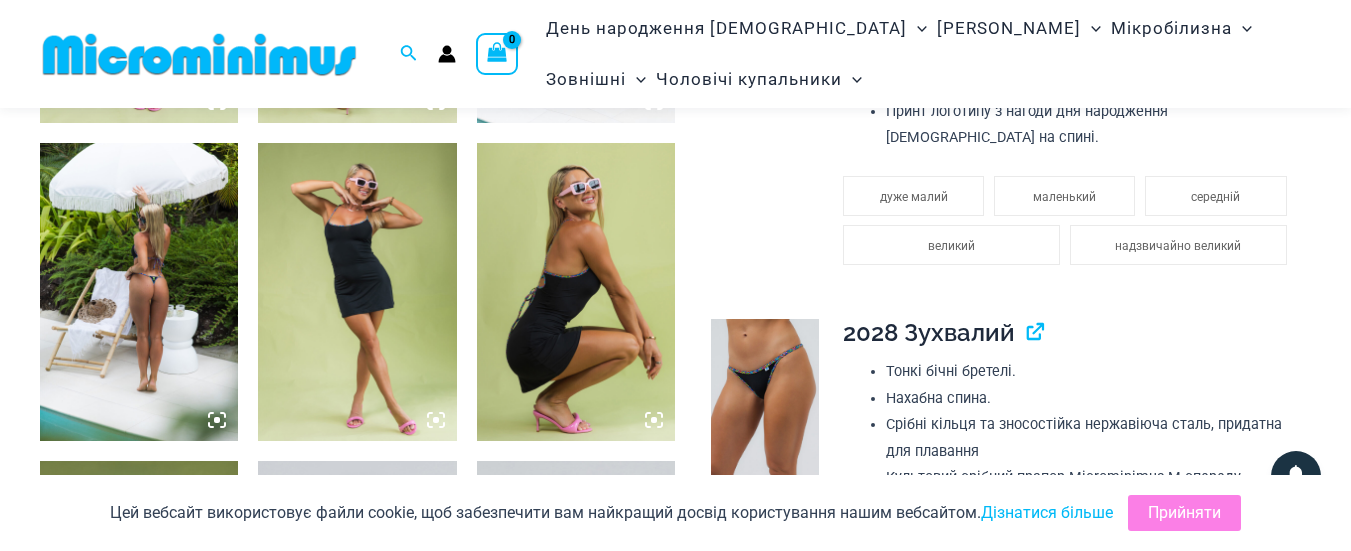 click at bounding box center (576, 292) 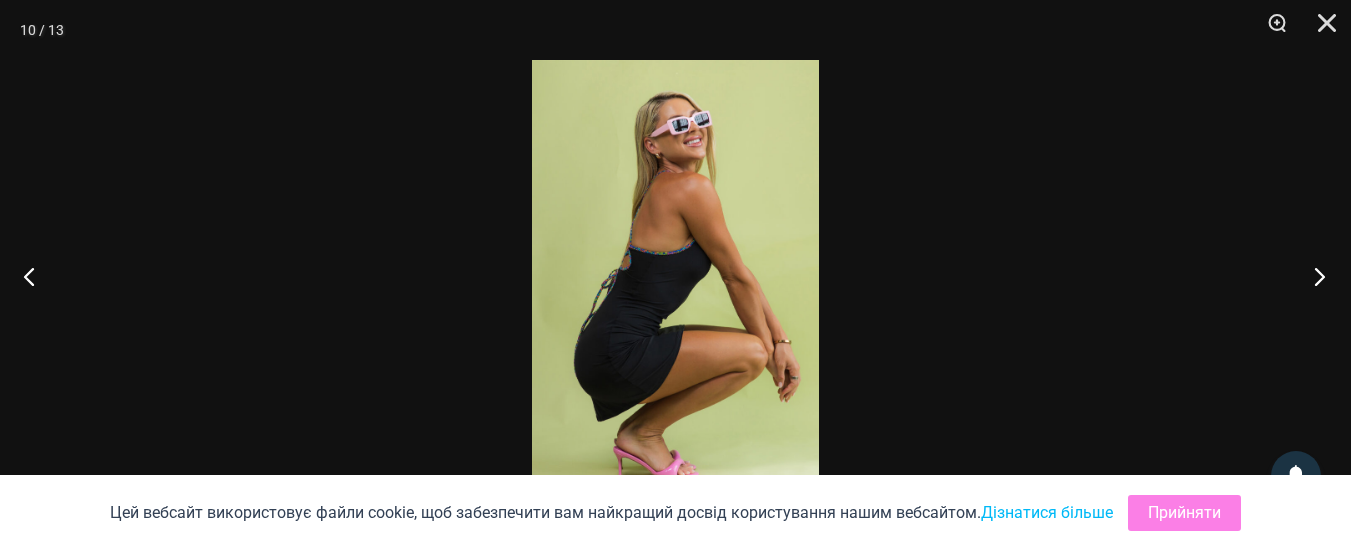click at bounding box center (1313, 276) 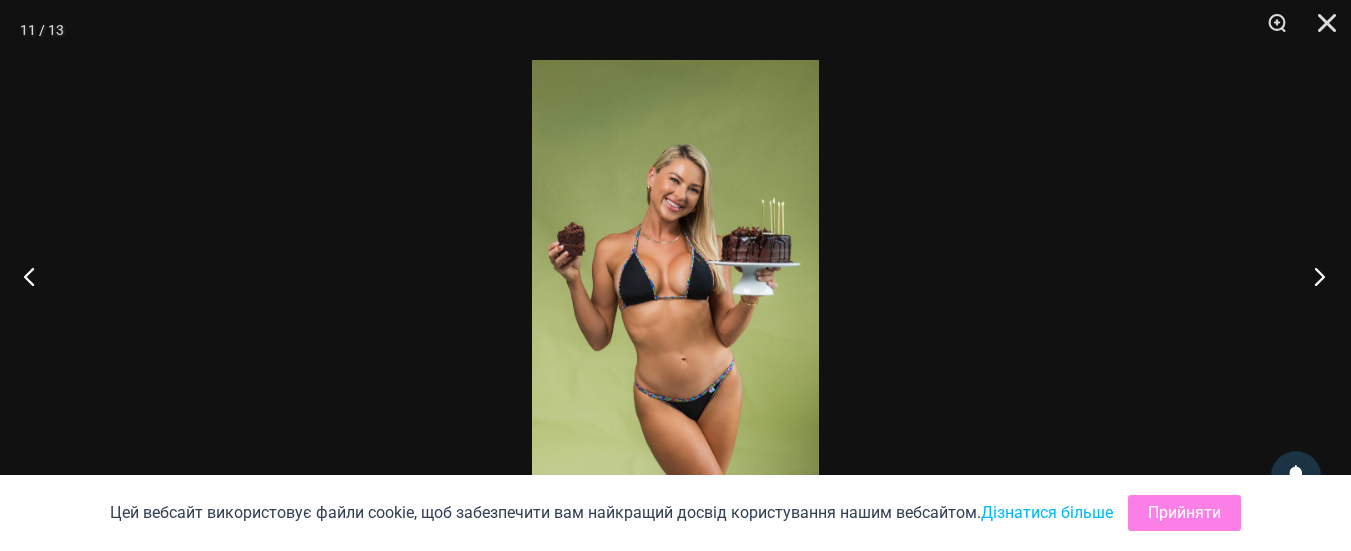 click at bounding box center [1313, 276] 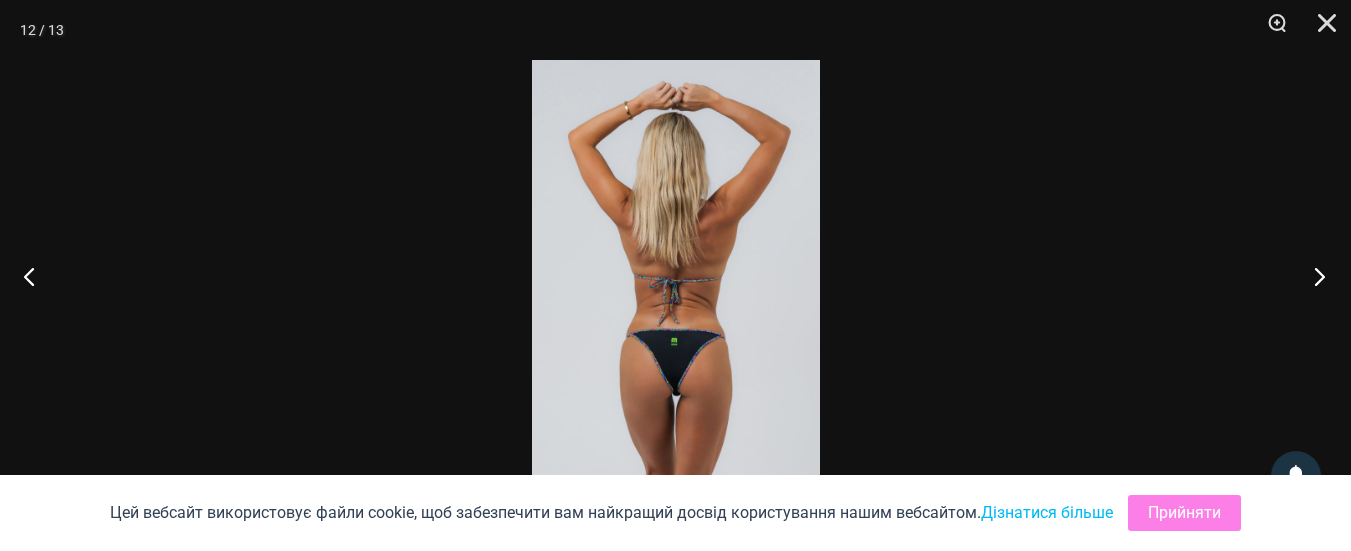 click at bounding box center (1313, 276) 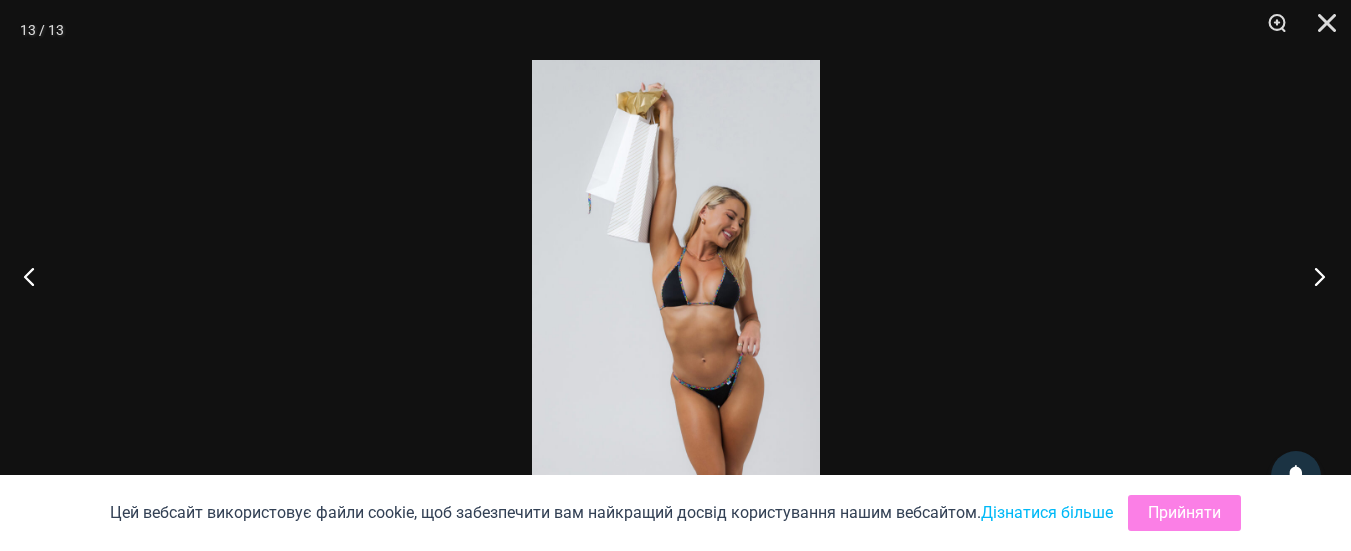 click at bounding box center (1313, 276) 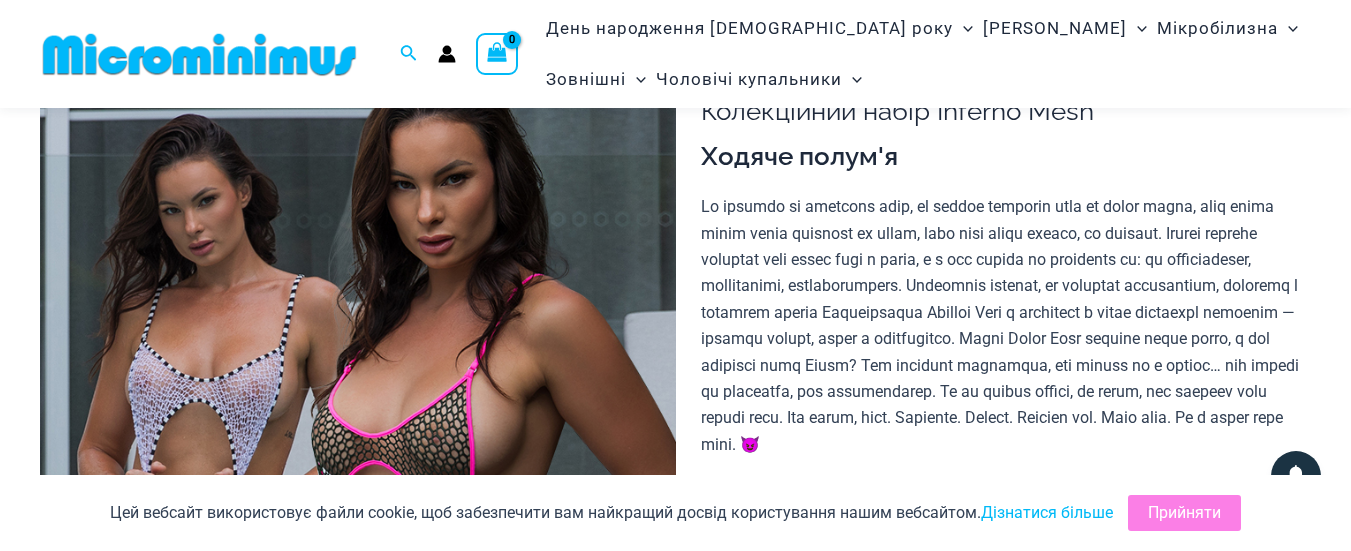 scroll, scrollTop: 81, scrollLeft: 0, axis: vertical 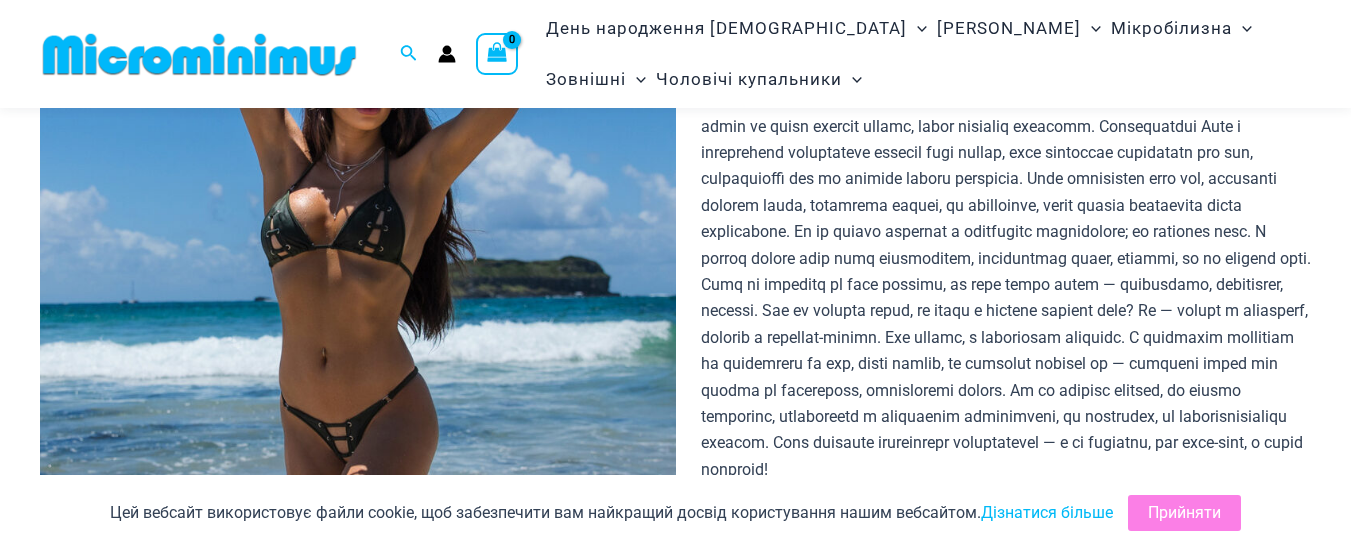 click at bounding box center [358, 411] 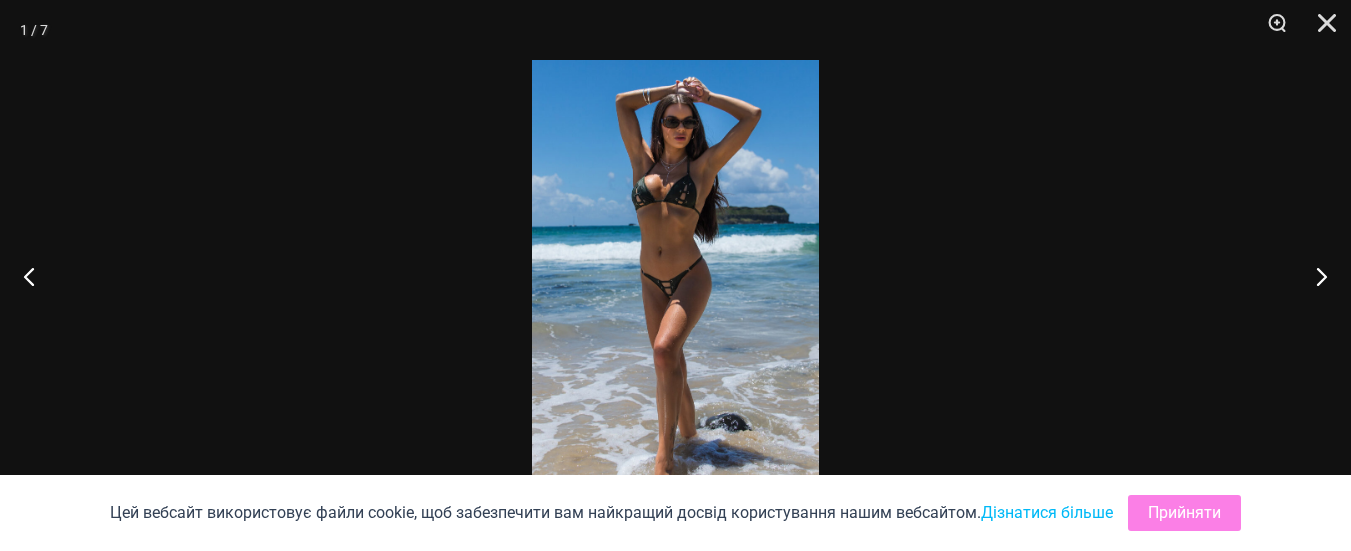 click at bounding box center [675, 275] 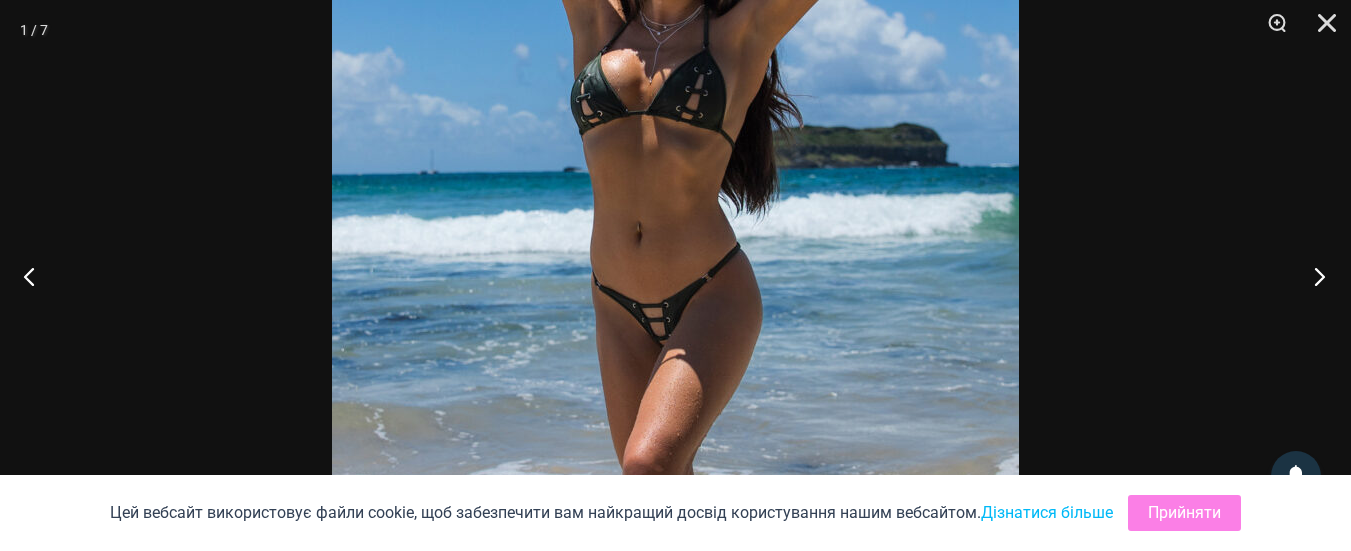click at bounding box center (1313, 276) 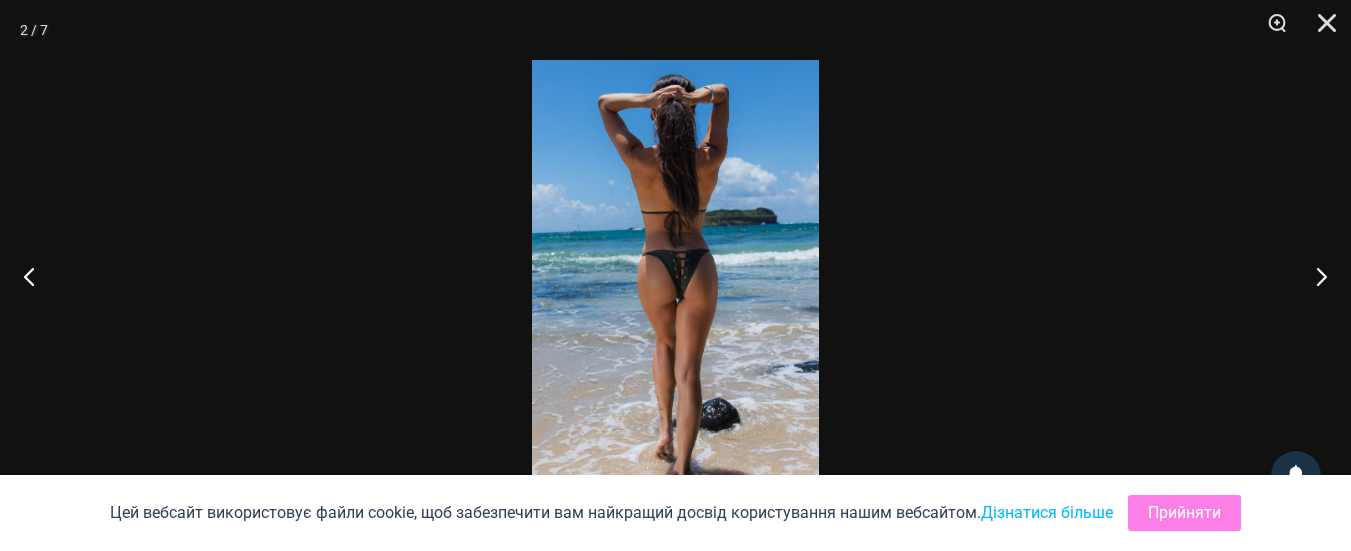 click at bounding box center [675, 275] 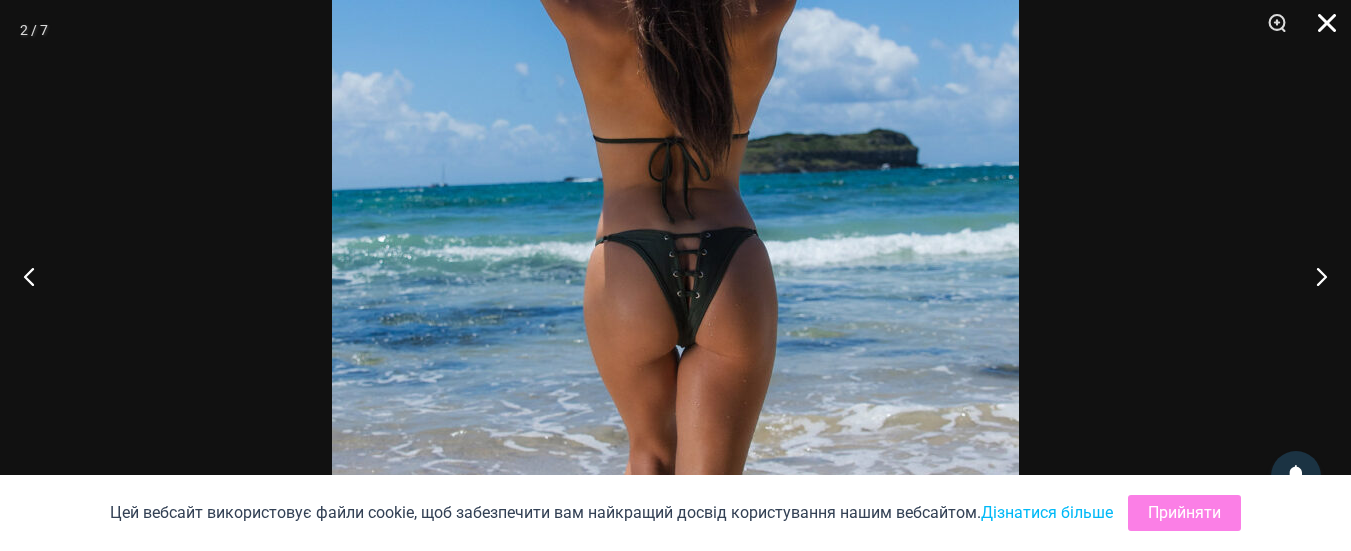 click at bounding box center [1320, 30] 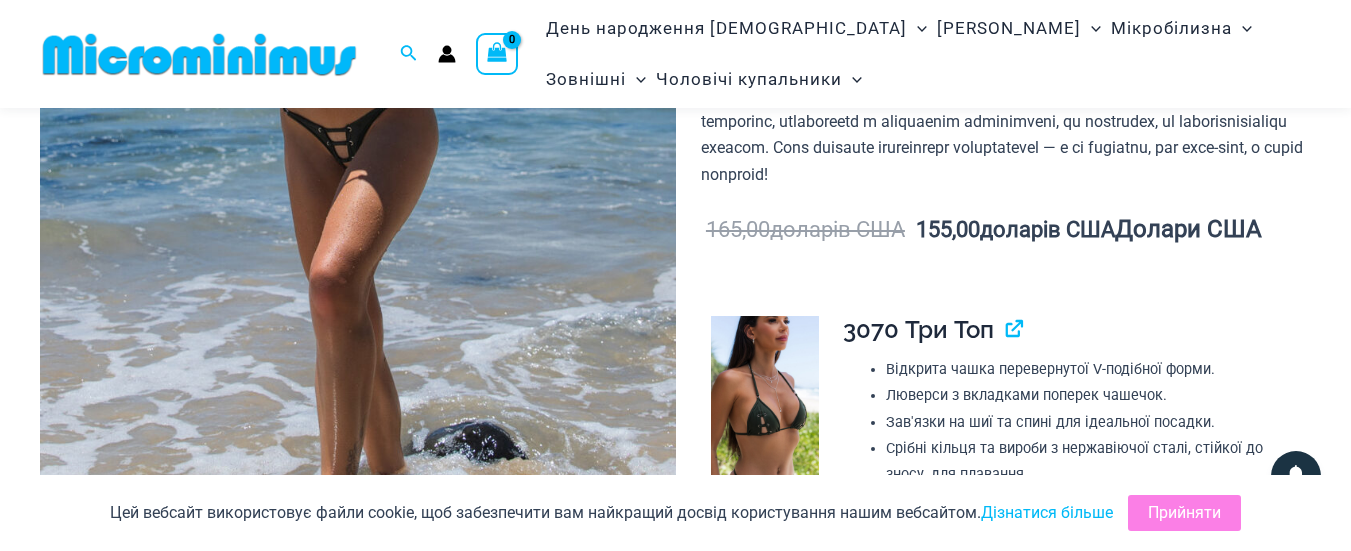 scroll, scrollTop: 481, scrollLeft: 0, axis: vertical 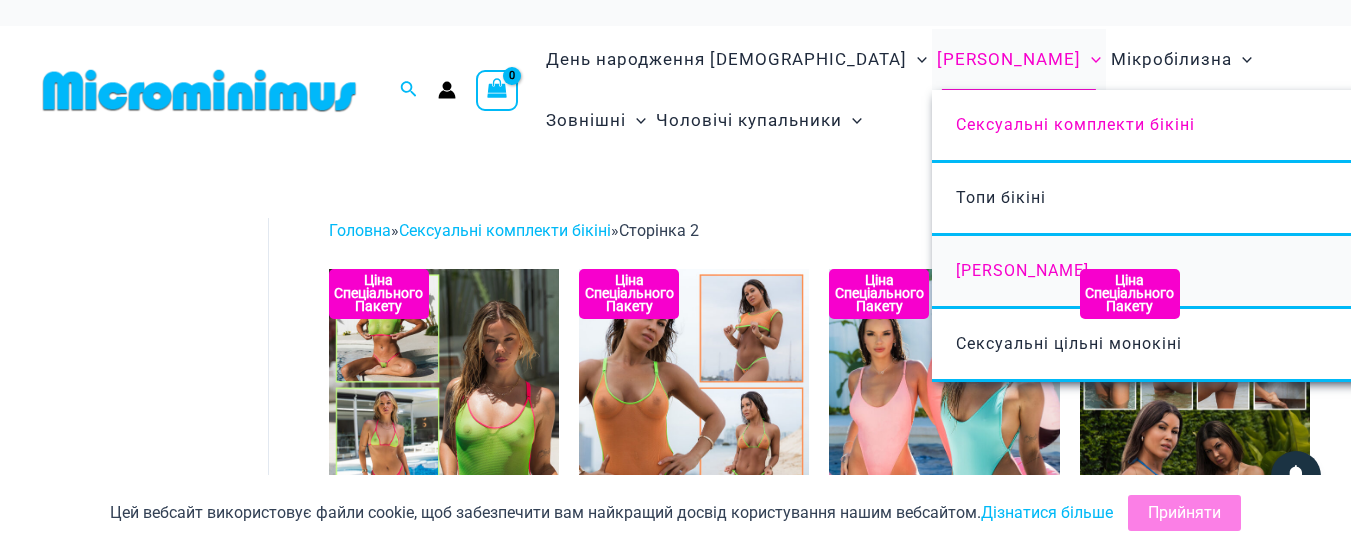 click on "[PERSON_NAME]" at bounding box center [1229, 272] 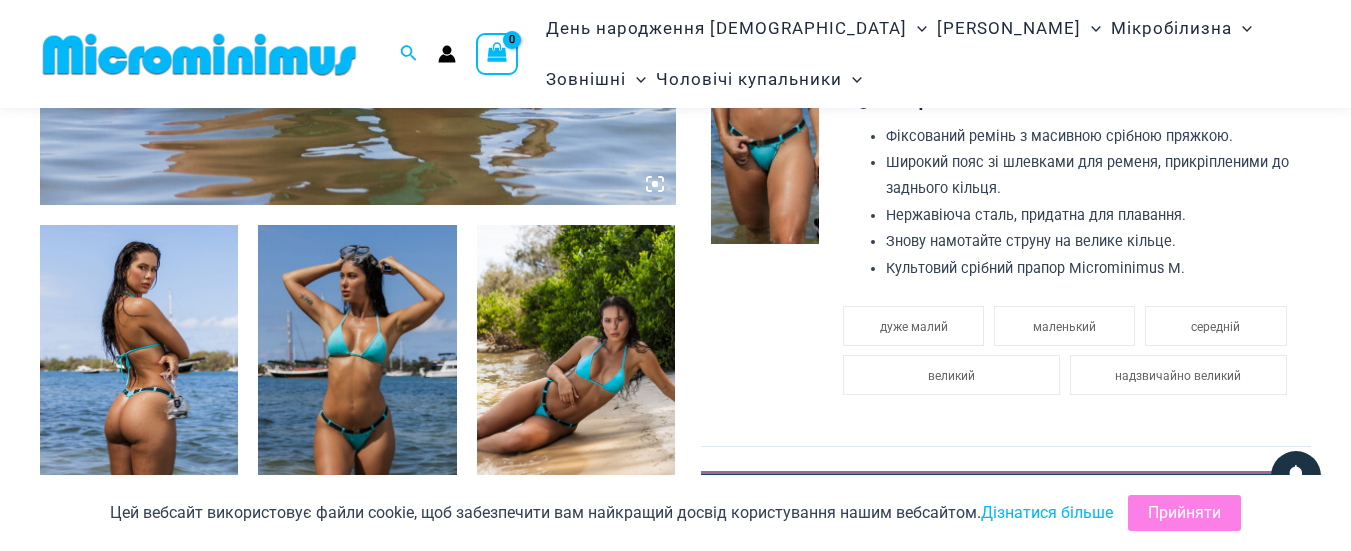 scroll, scrollTop: 1032, scrollLeft: 0, axis: vertical 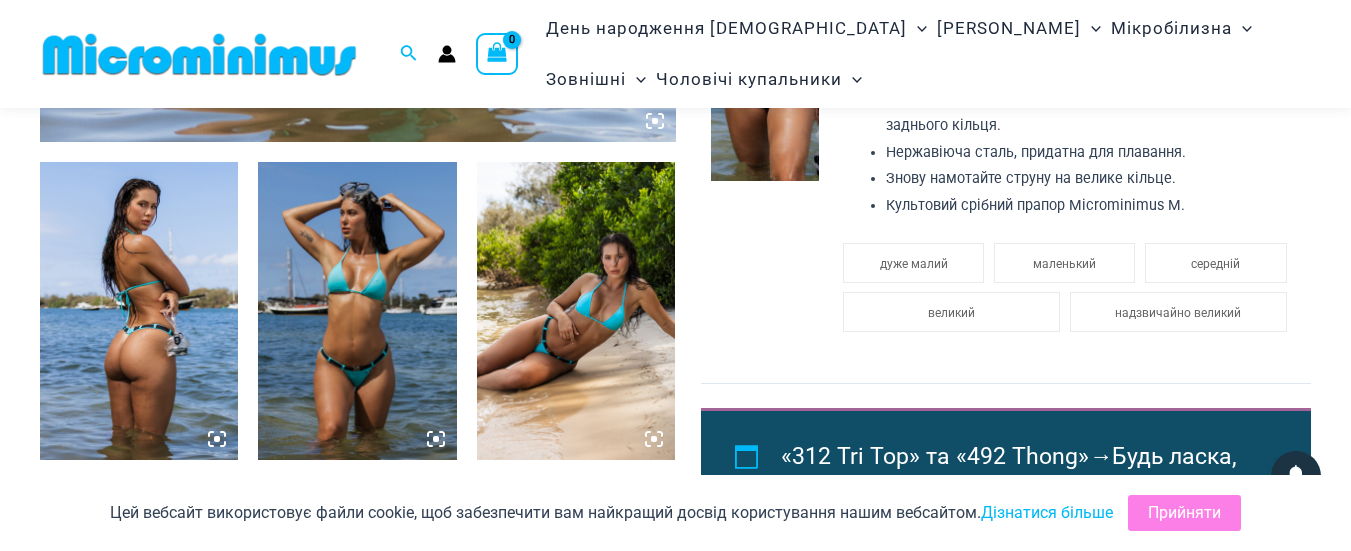 click at bounding box center [139, 311] 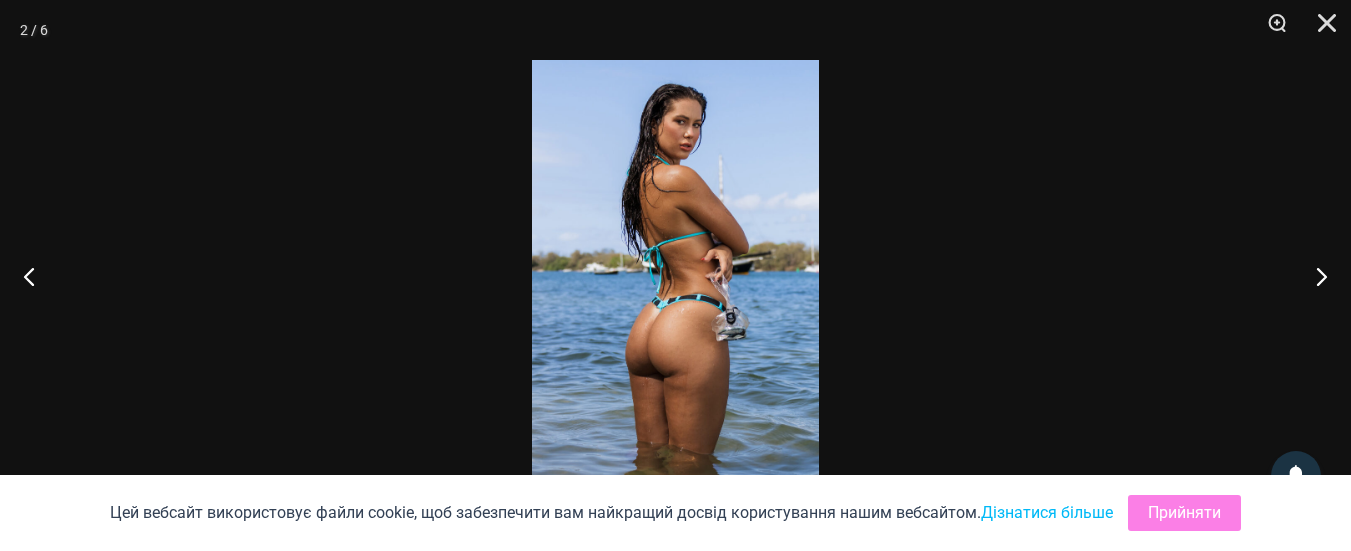 click at bounding box center (675, 275) 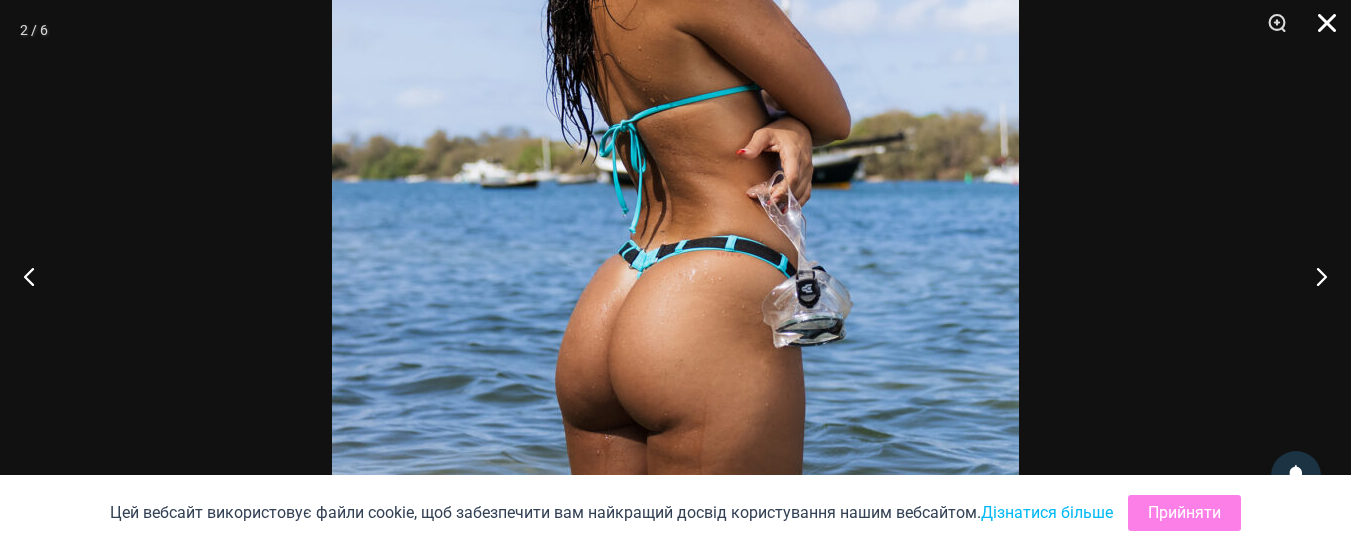 click at bounding box center (1320, 30) 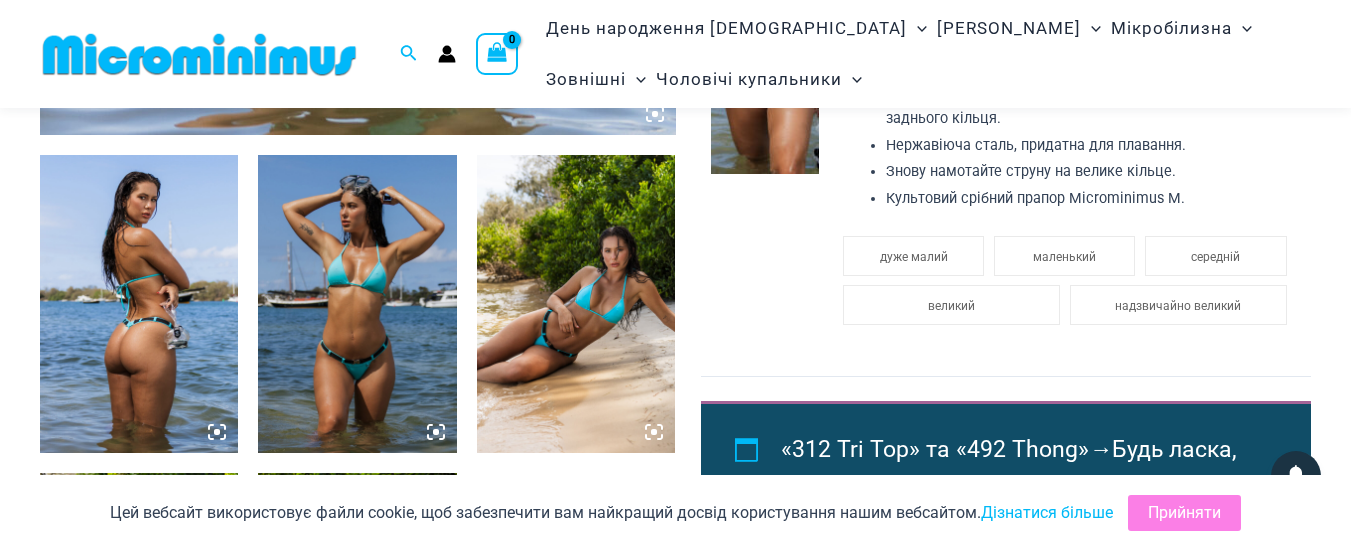 scroll, scrollTop: 932, scrollLeft: 0, axis: vertical 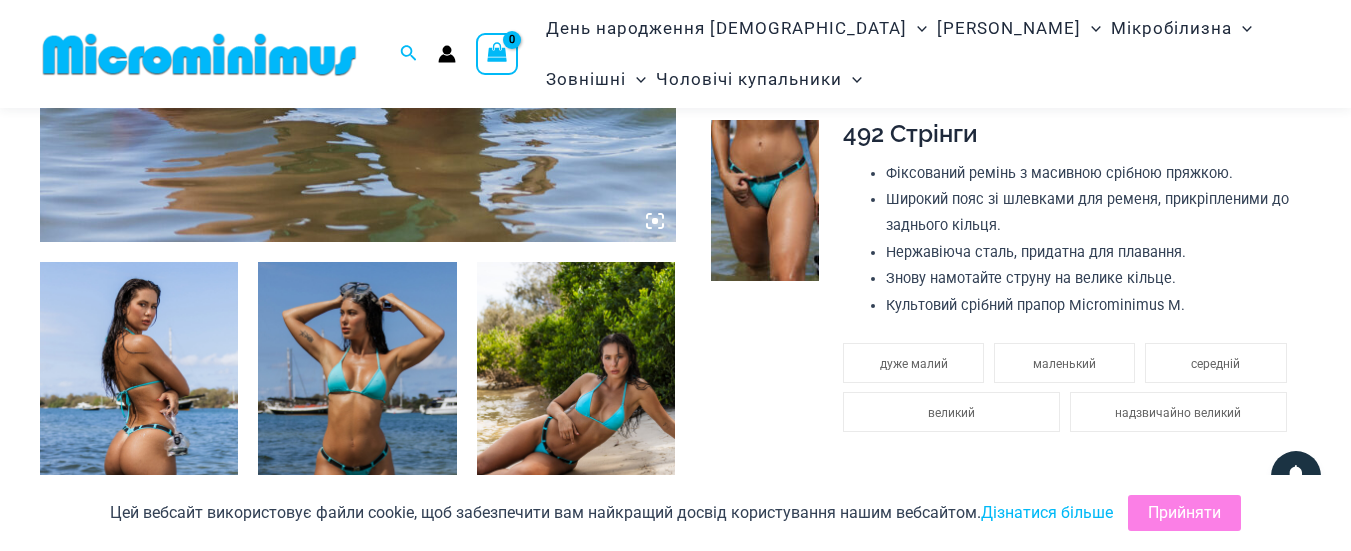 click on "**********" 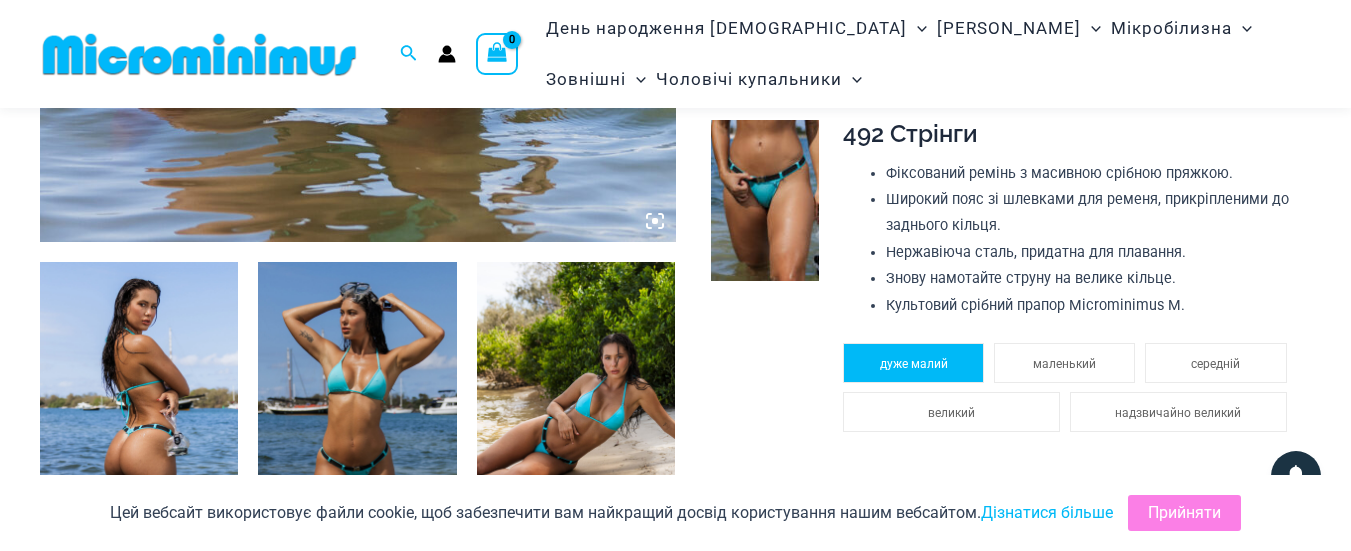 click on "дуже малий" 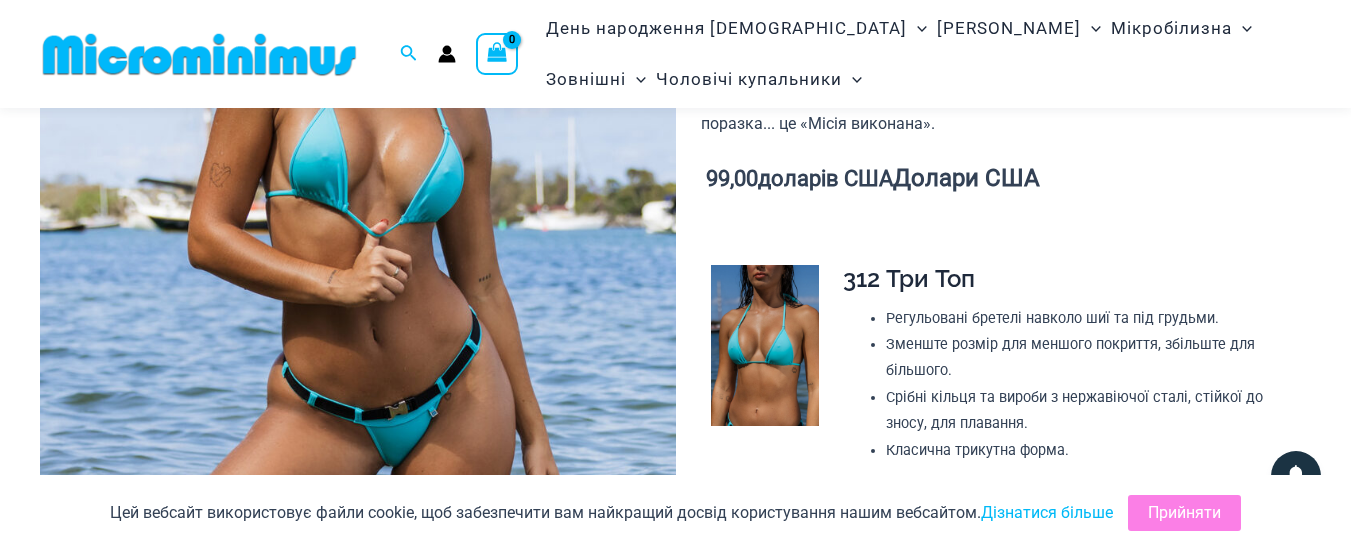 scroll, scrollTop: 532, scrollLeft: 0, axis: vertical 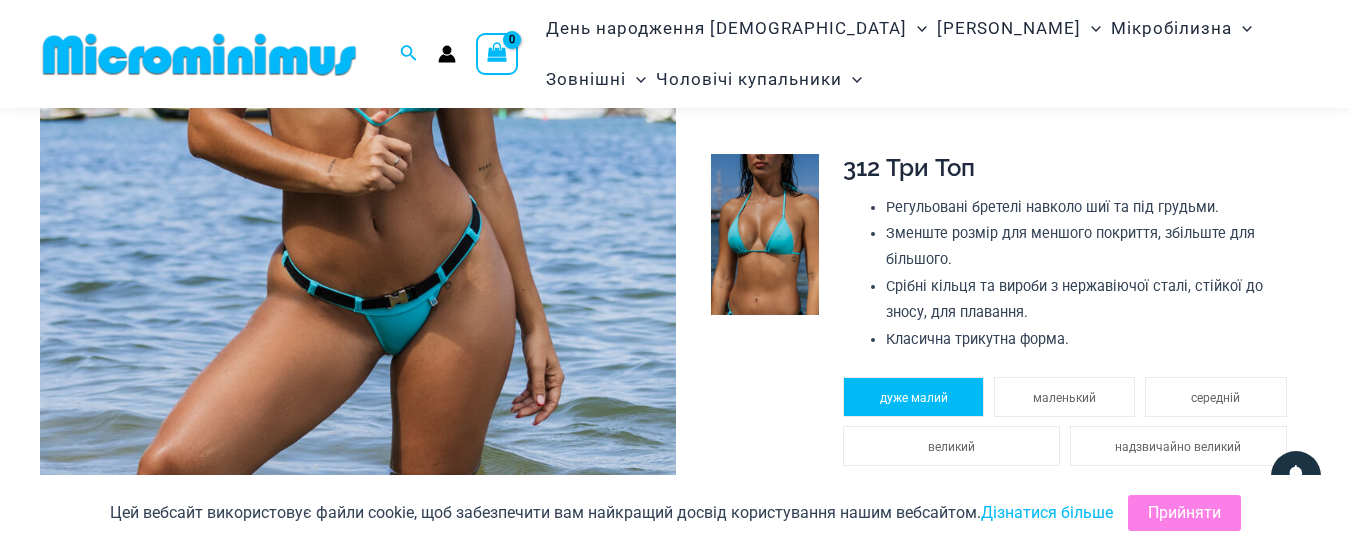 click on "дуже малий" 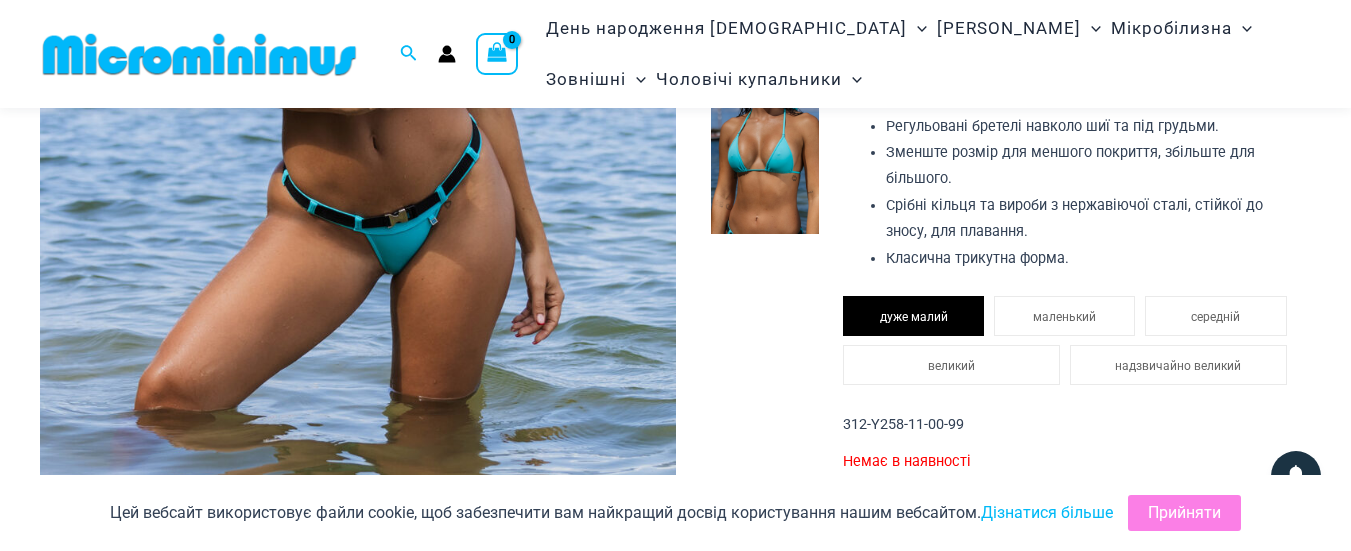 scroll, scrollTop: 632, scrollLeft: 0, axis: vertical 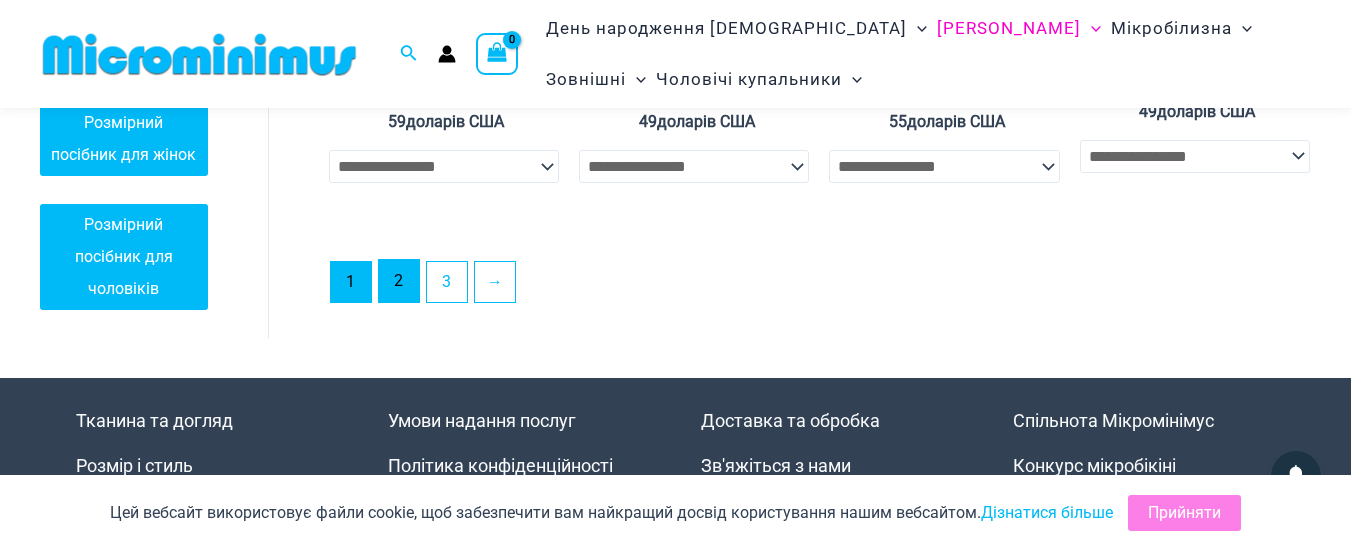click on "2" at bounding box center [398, 280] 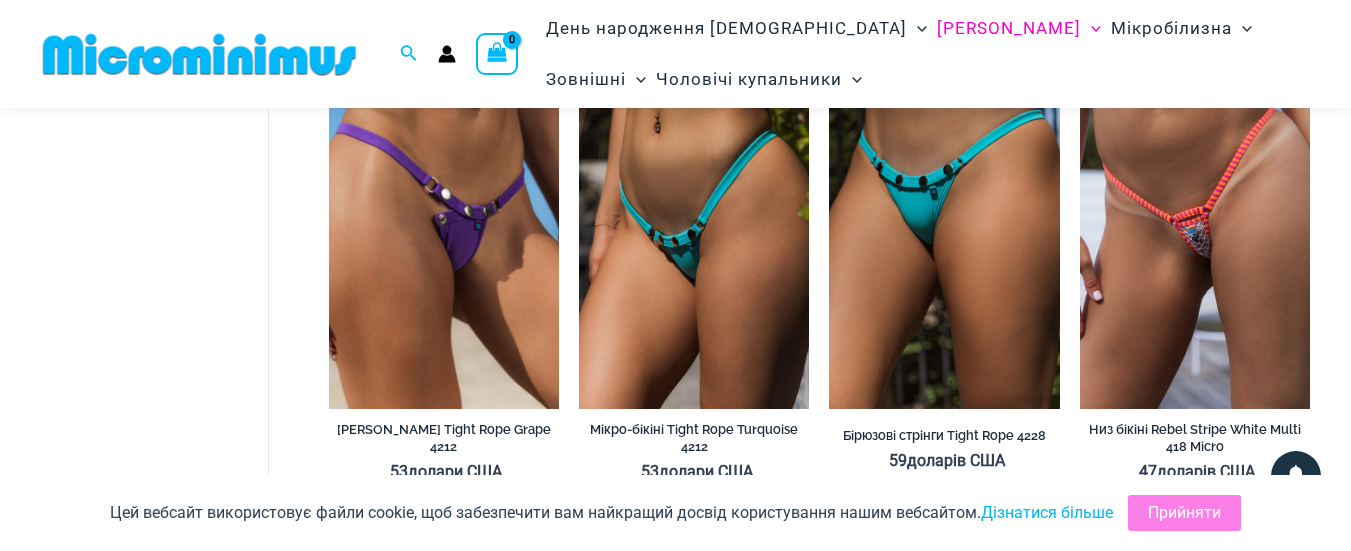 scroll, scrollTop: 1795, scrollLeft: 0, axis: vertical 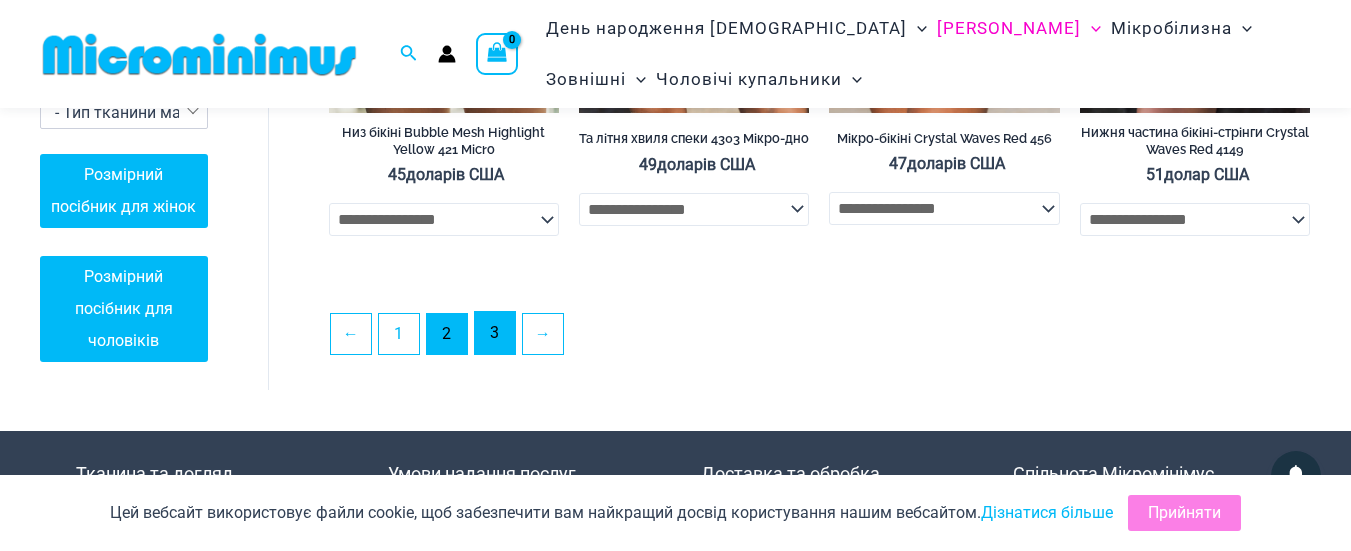 click on "3" at bounding box center (494, 332) 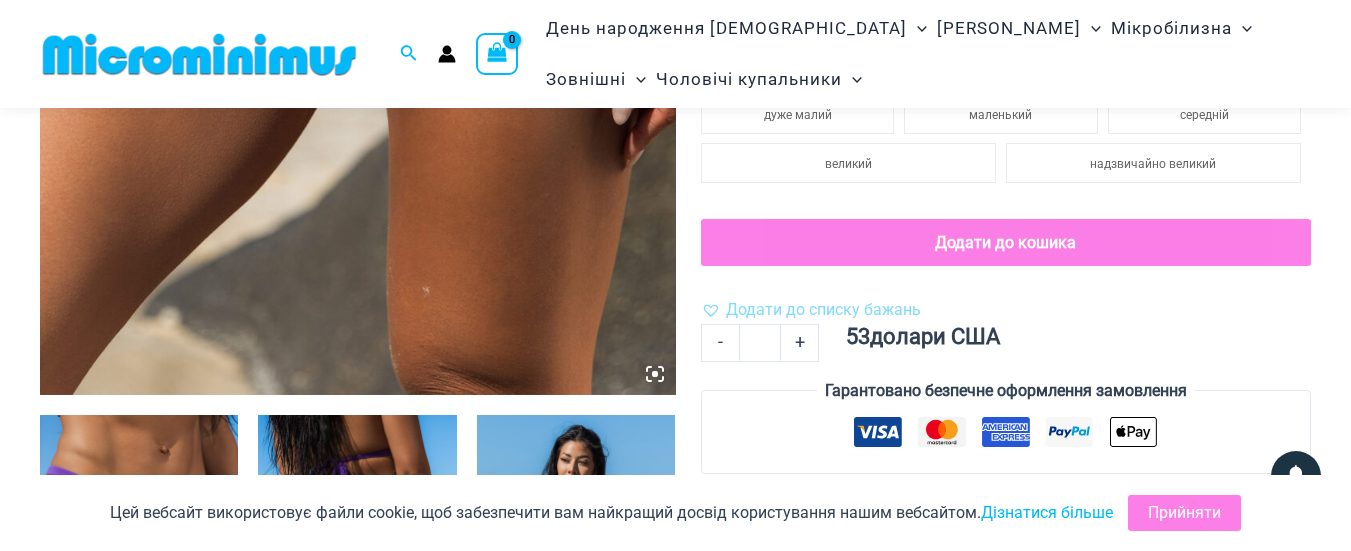 scroll, scrollTop: 581, scrollLeft: 0, axis: vertical 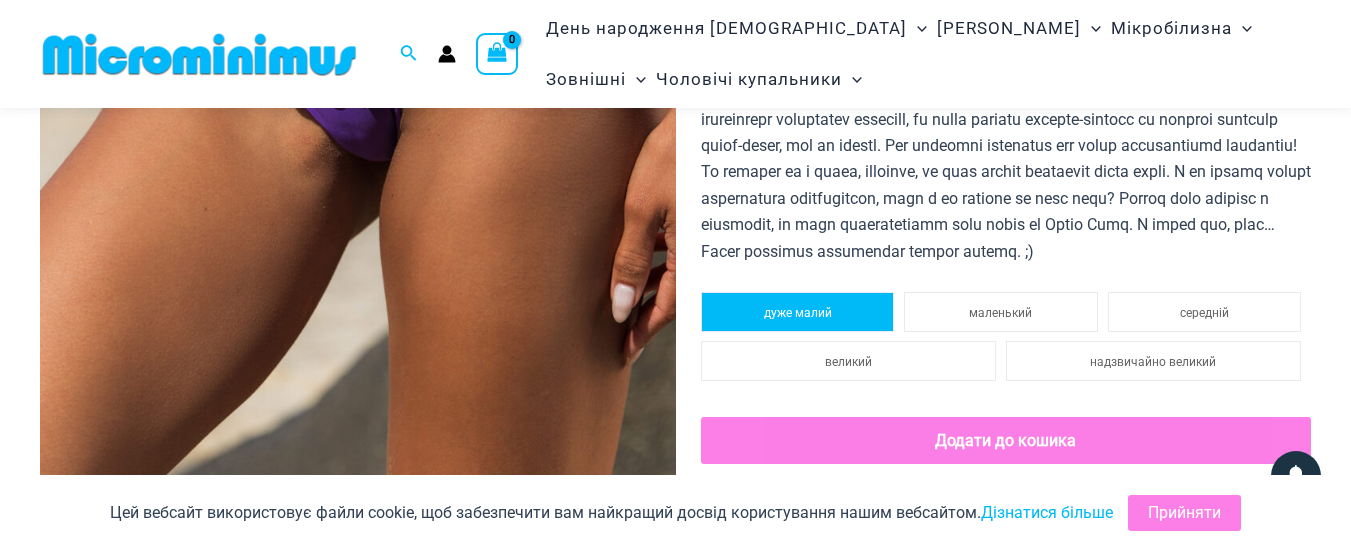 click on "дуже малий" 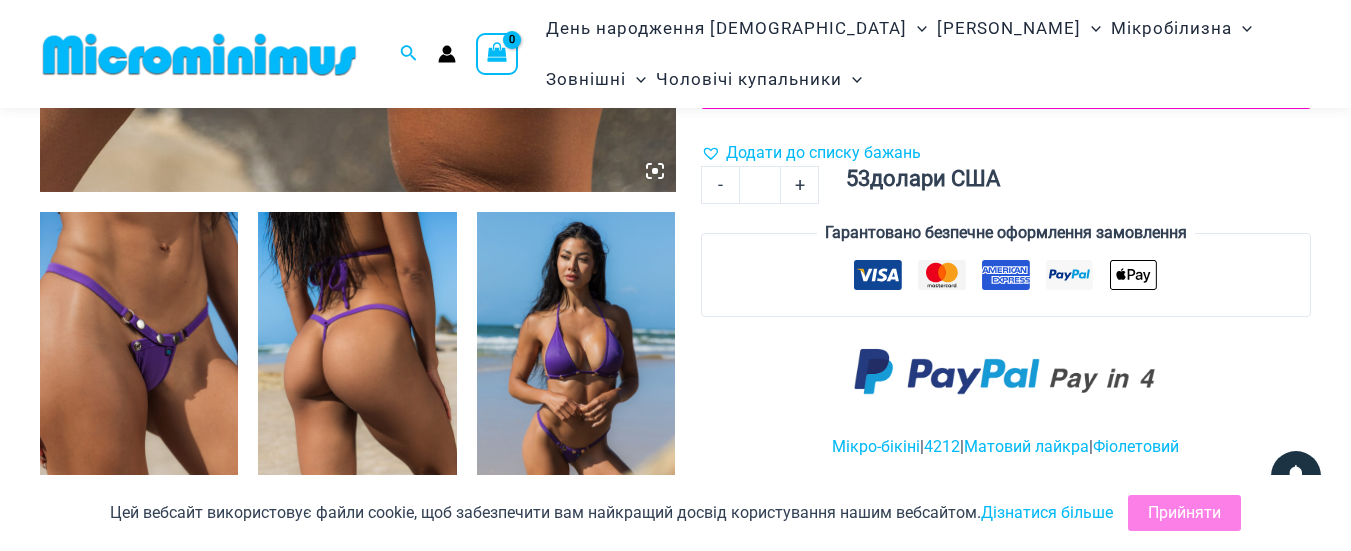 scroll, scrollTop: 981, scrollLeft: 0, axis: vertical 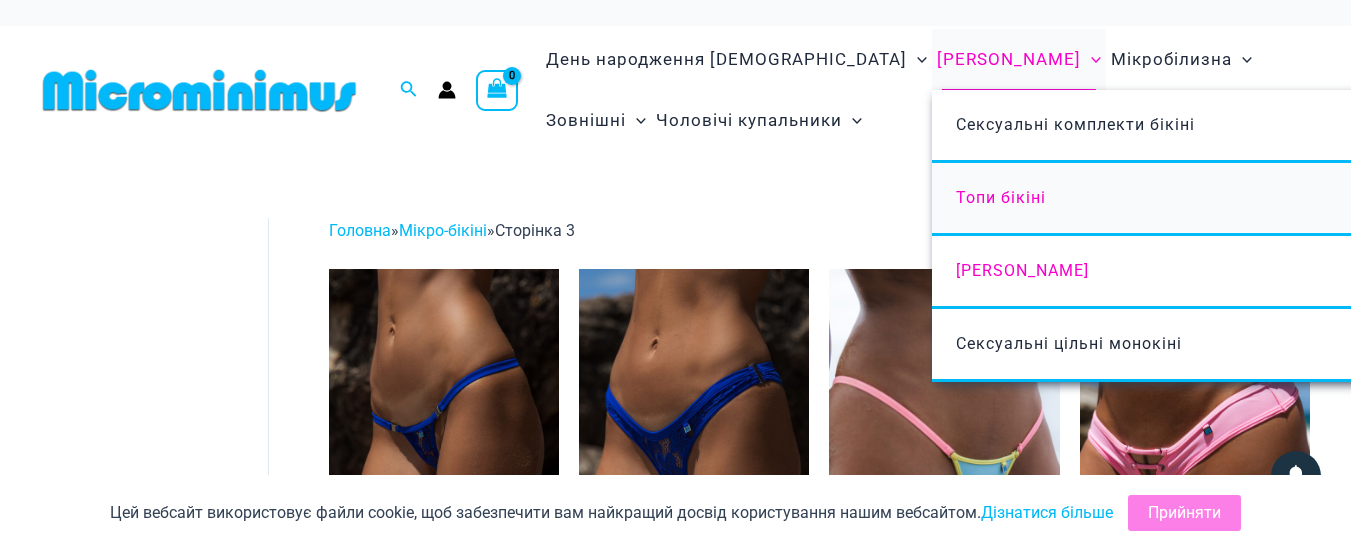 click on "Топи бікіні" at bounding box center [1001, 197] 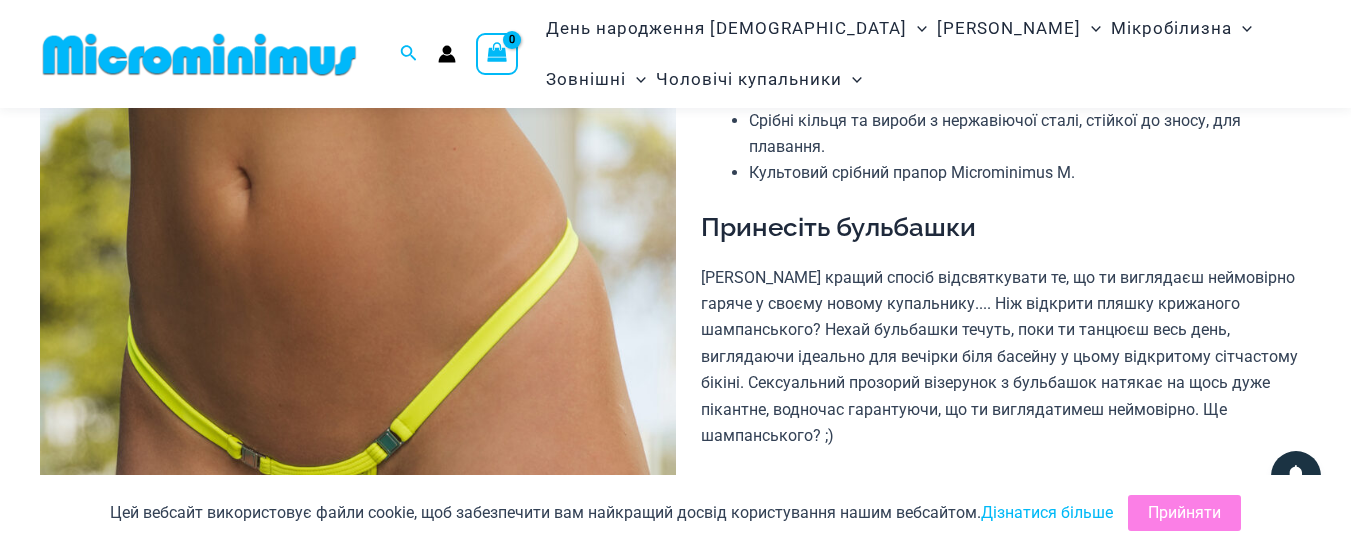 scroll, scrollTop: 381, scrollLeft: 0, axis: vertical 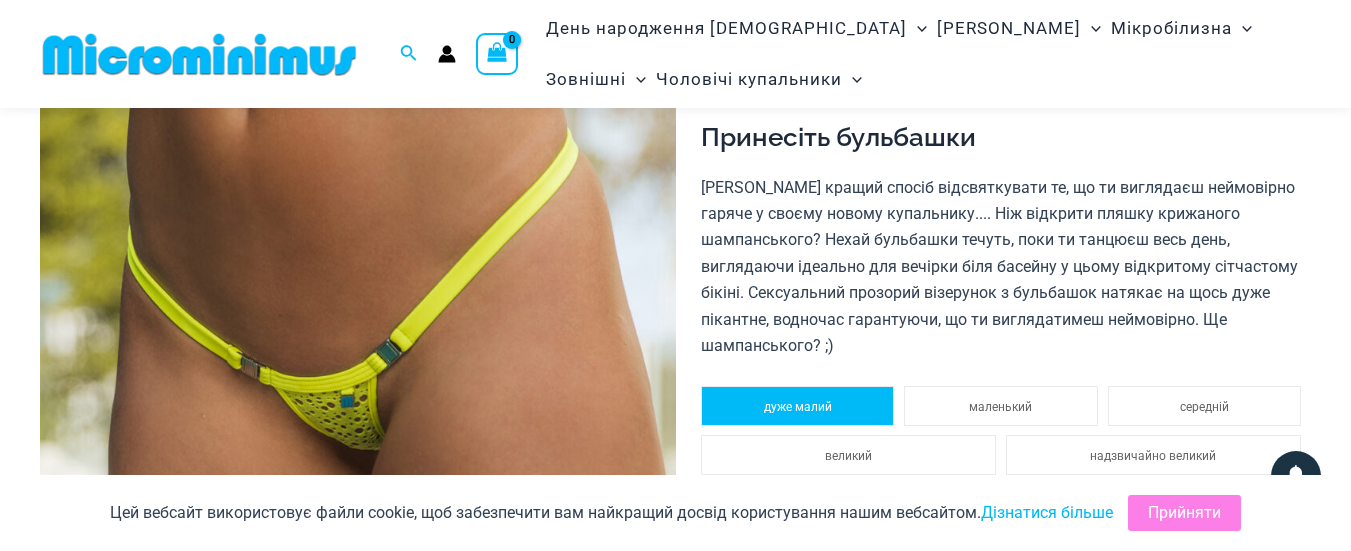 click on "дуже малий" 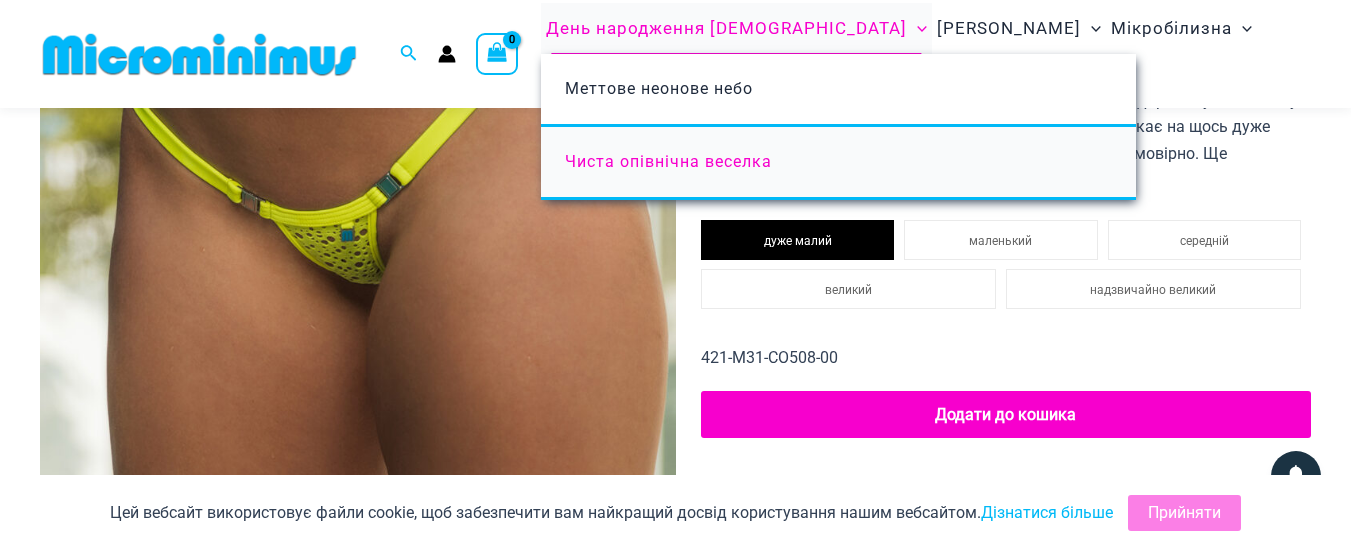 scroll, scrollTop: 581, scrollLeft: 0, axis: vertical 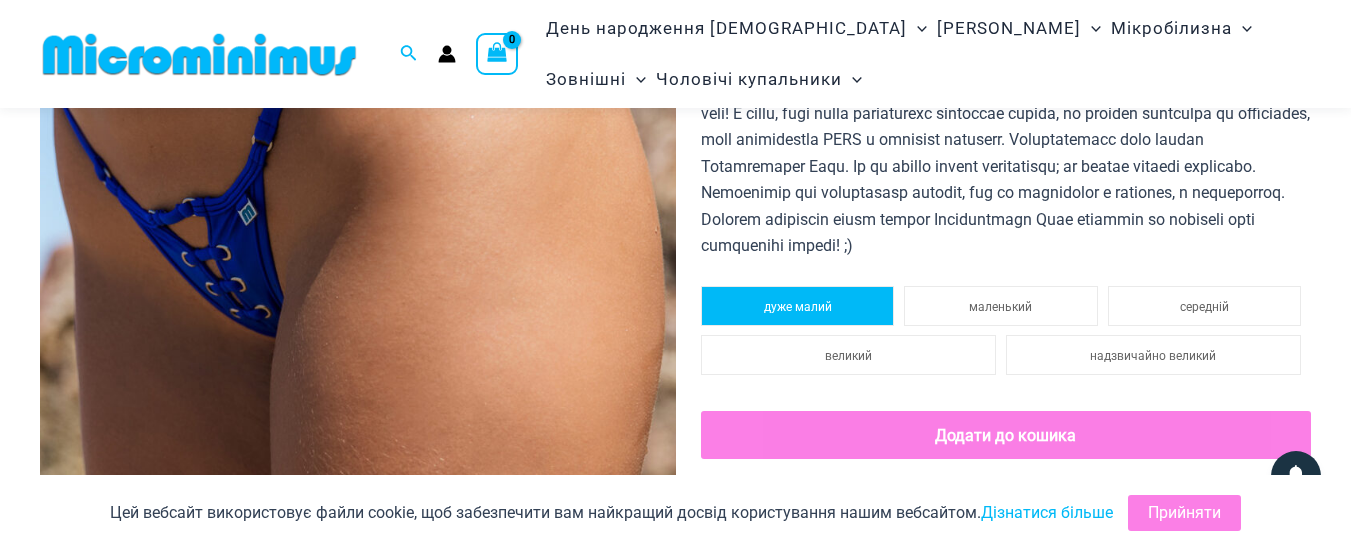 click on "дуже малий" 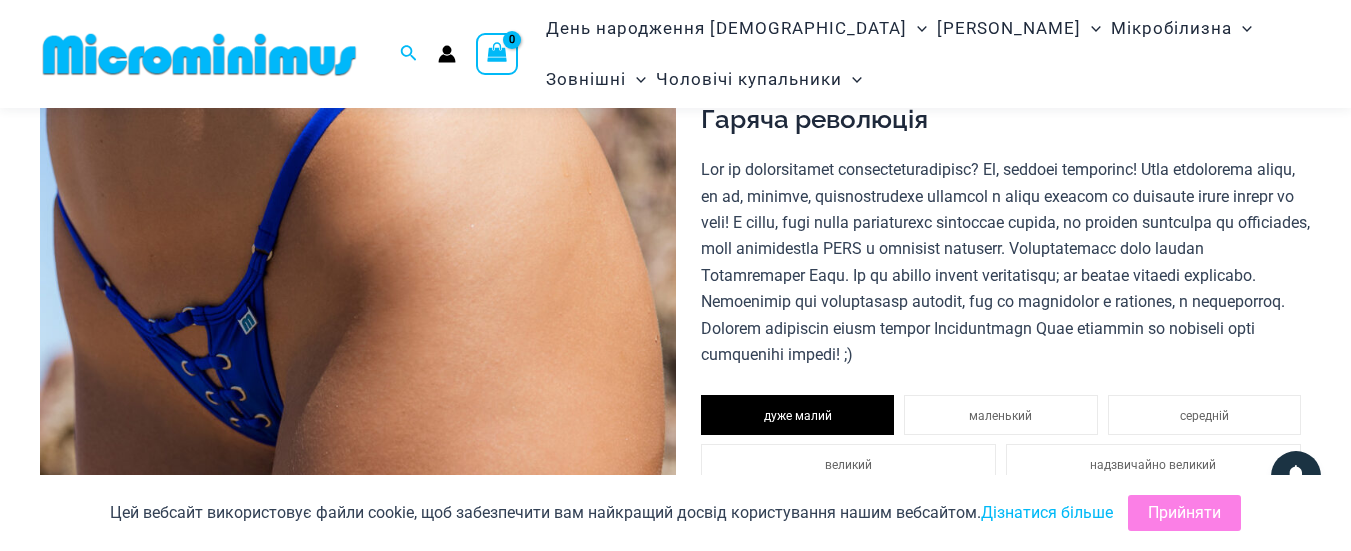 scroll, scrollTop: 381, scrollLeft: 0, axis: vertical 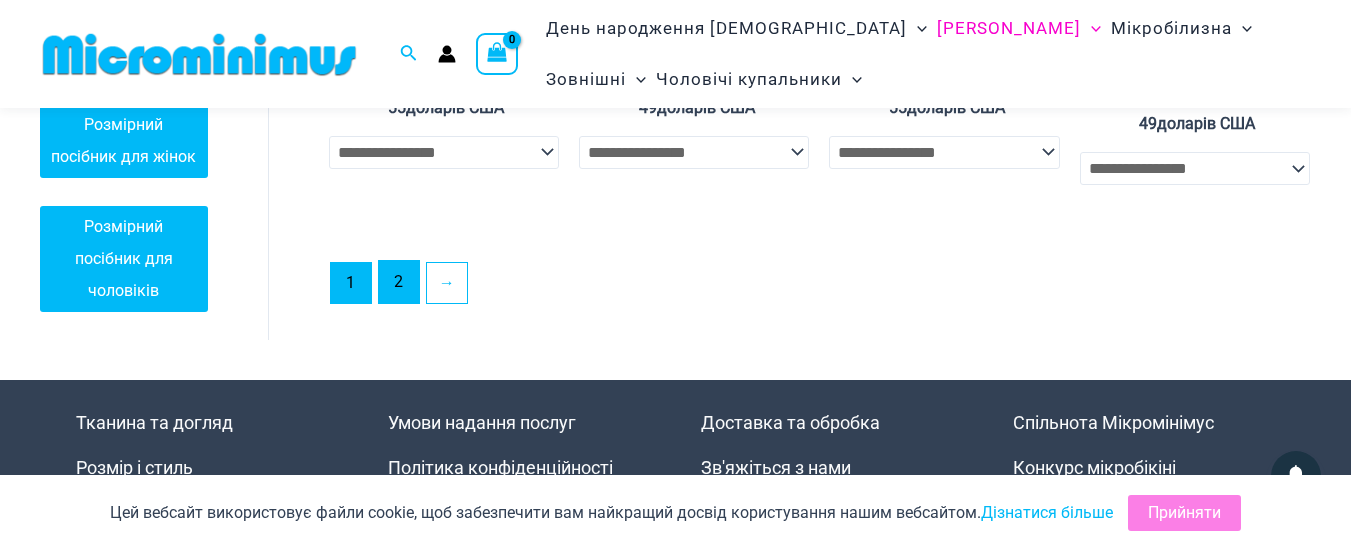 click on "2" at bounding box center (399, 282) 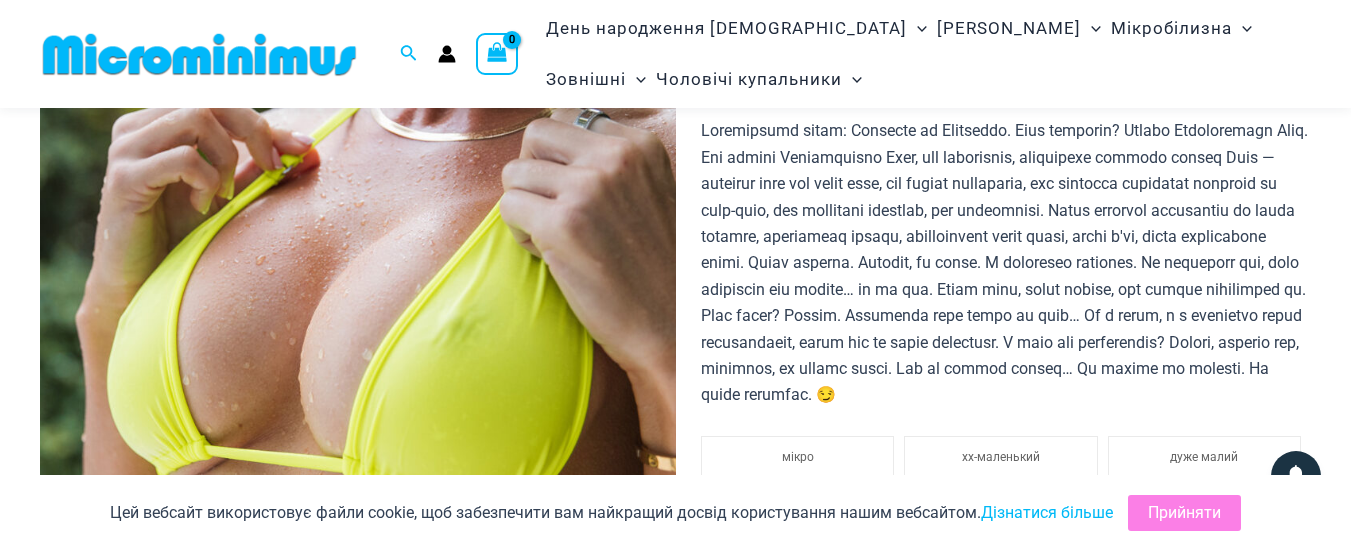 scroll, scrollTop: 581, scrollLeft: 0, axis: vertical 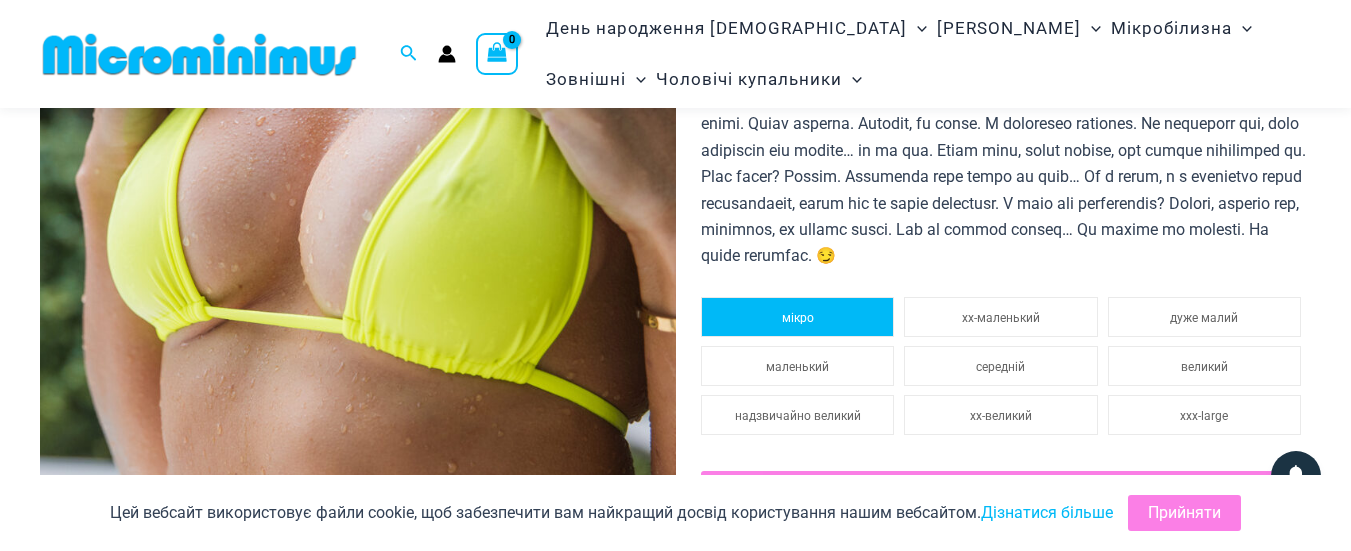 click on "мікро" 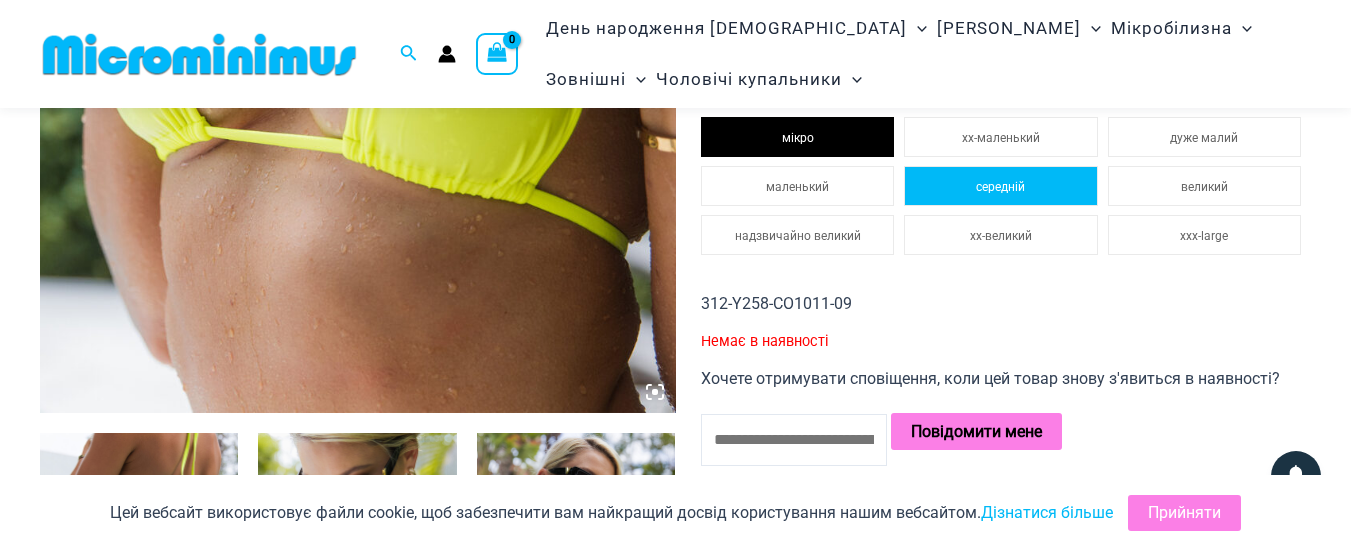 scroll, scrollTop: 781, scrollLeft: 0, axis: vertical 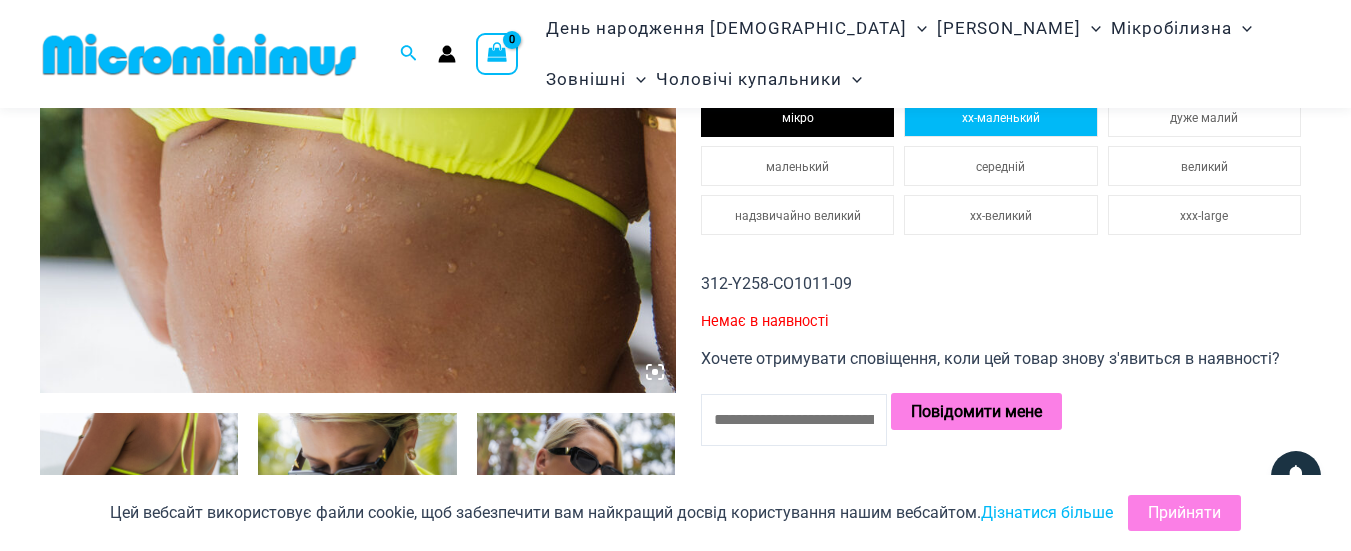 click on "xx-маленький" 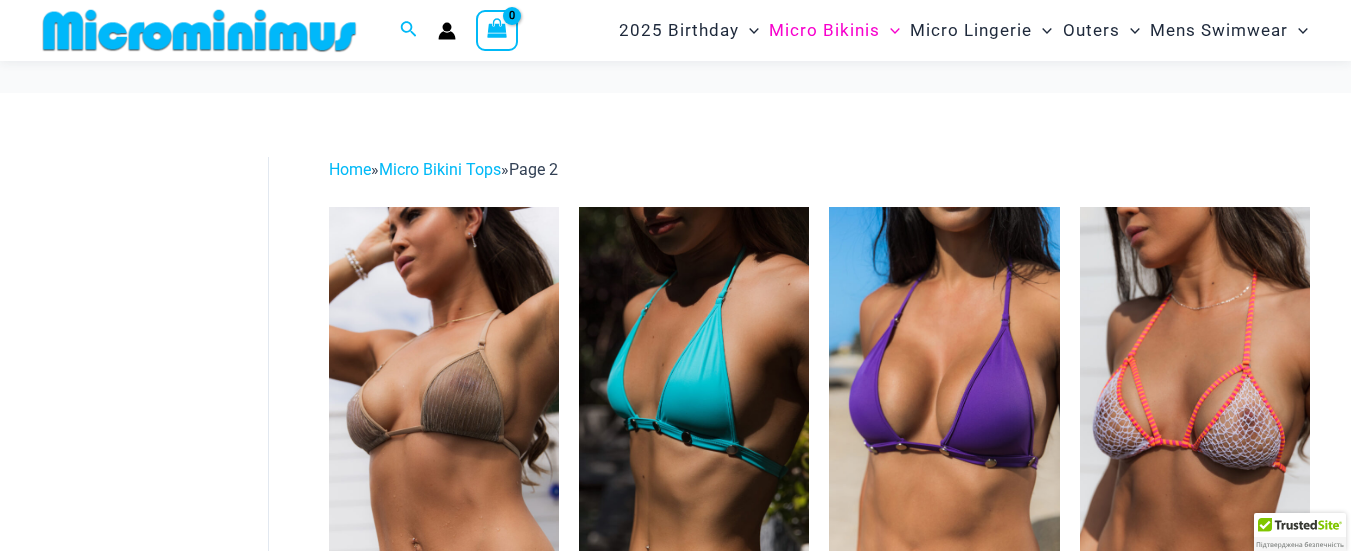 scroll, scrollTop: 100, scrollLeft: 0, axis: vertical 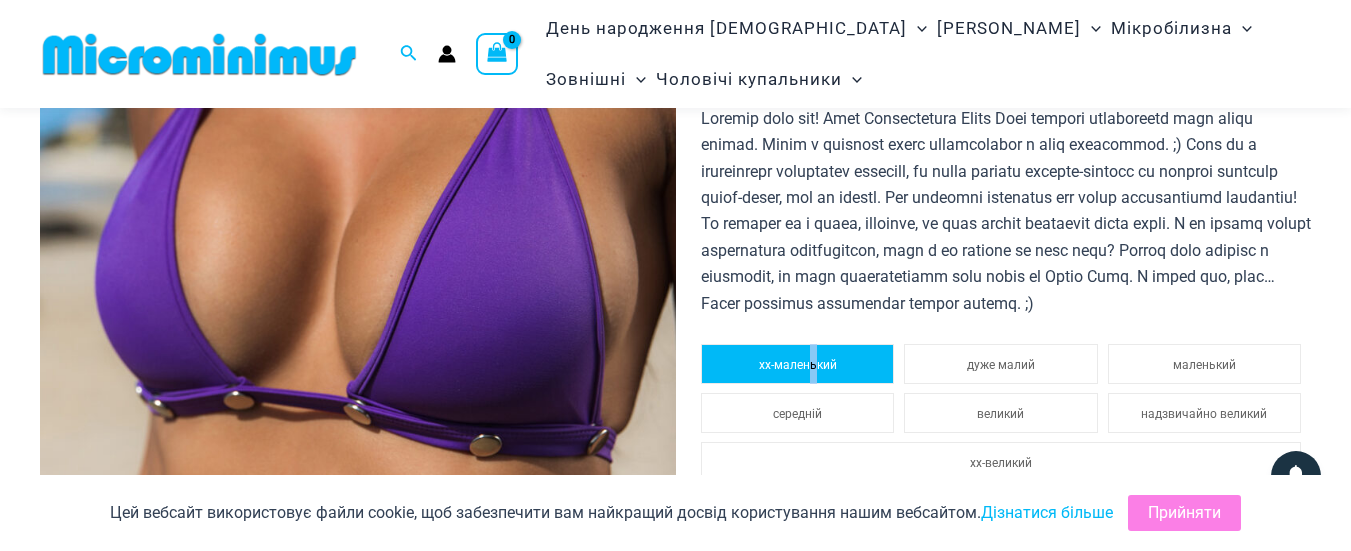 click on "xx-маленький" 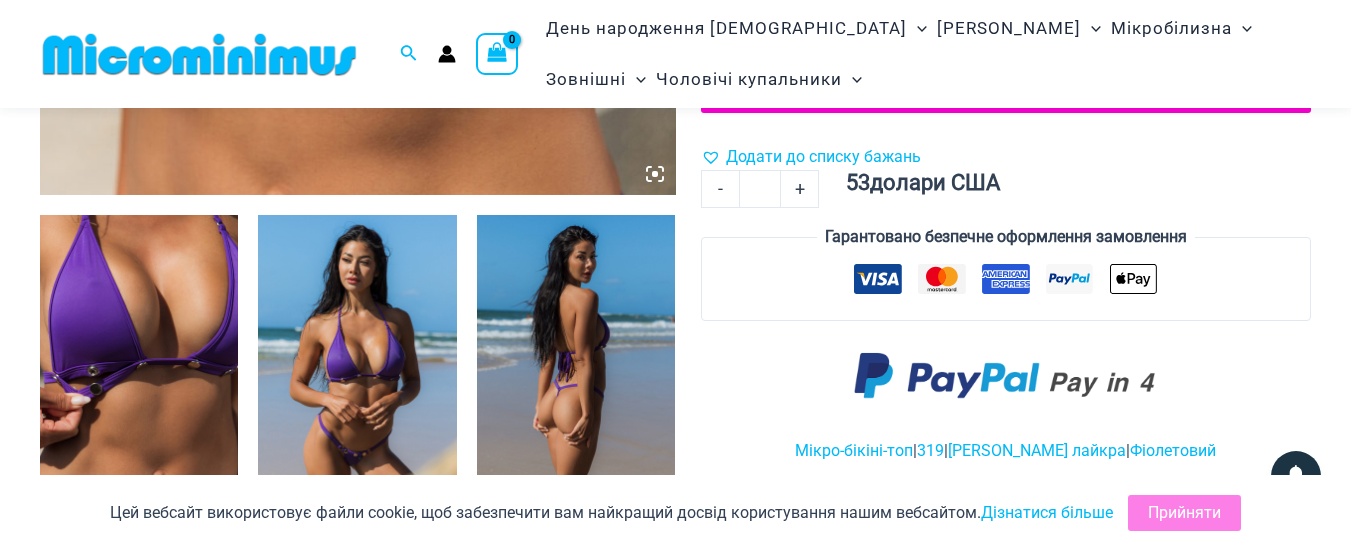 scroll, scrollTop: 981, scrollLeft: 0, axis: vertical 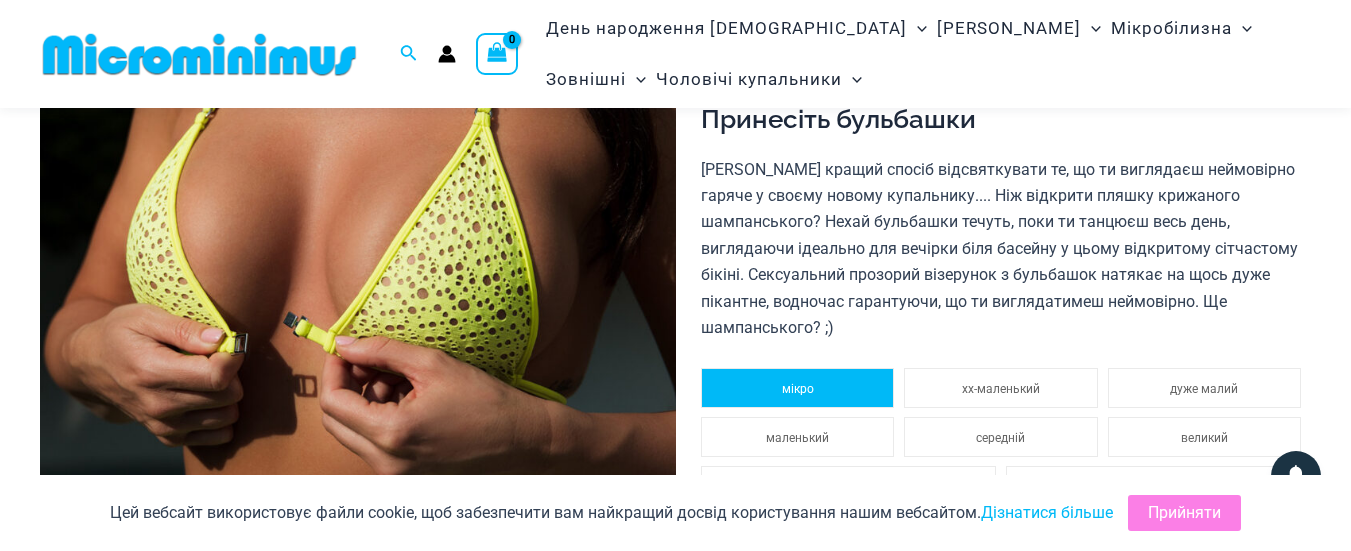 click on "мікро" 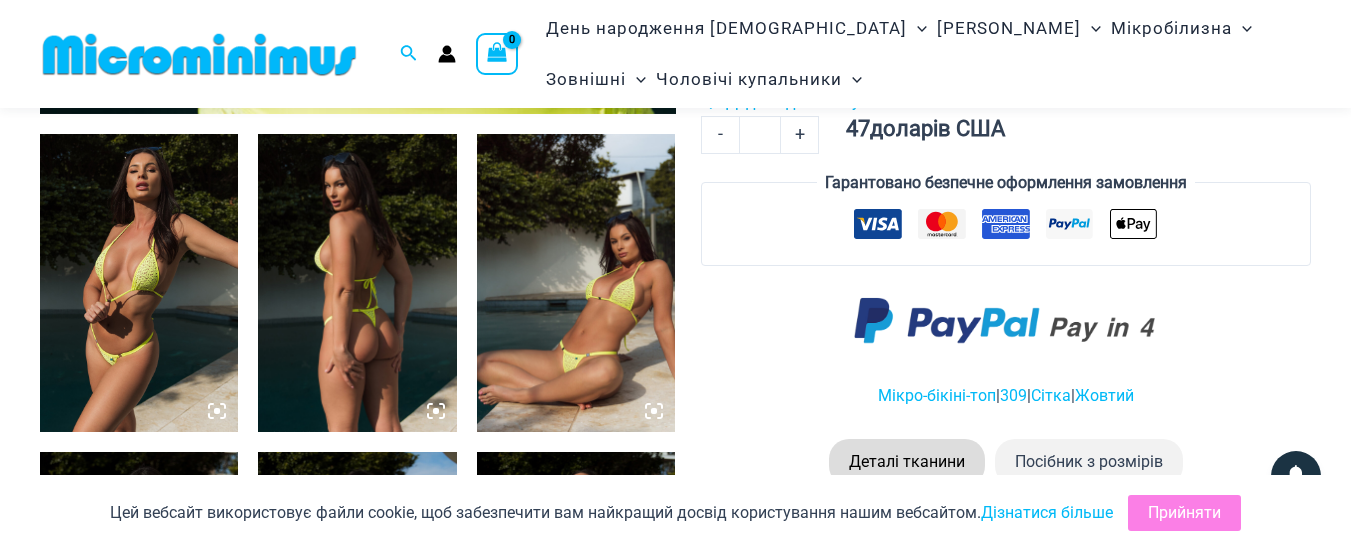 scroll, scrollTop: 1083, scrollLeft: 0, axis: vertical 